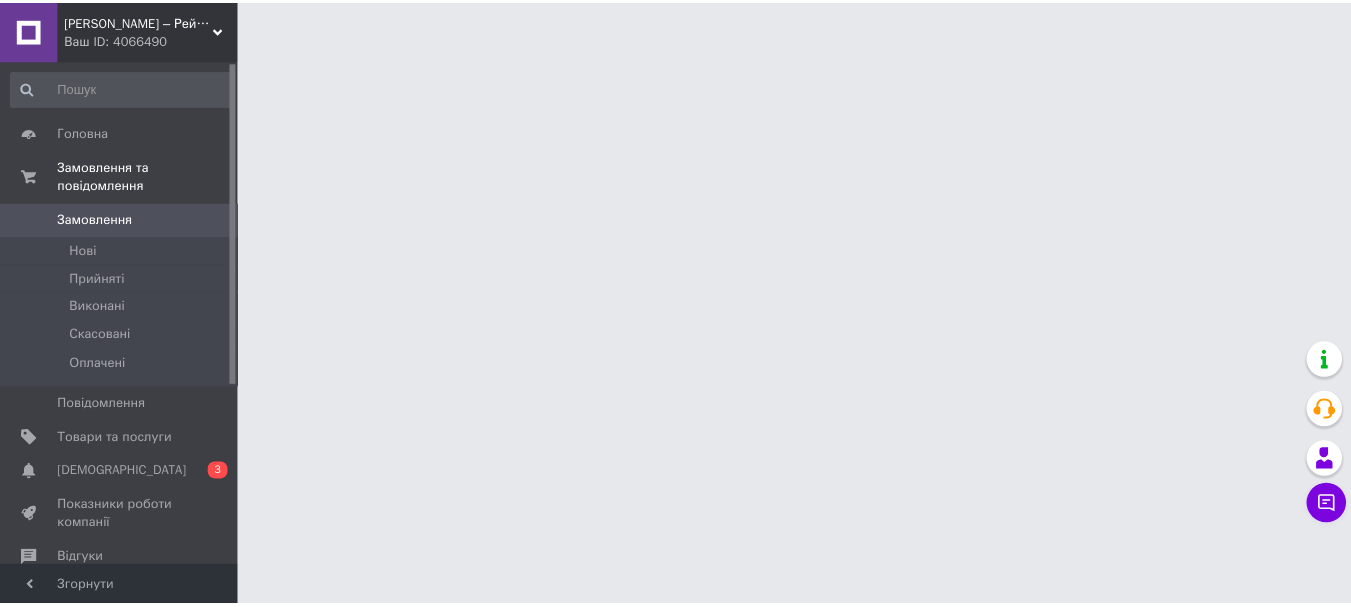 scroll, scrollTop: 0, scrollLeft: 0, axis: both 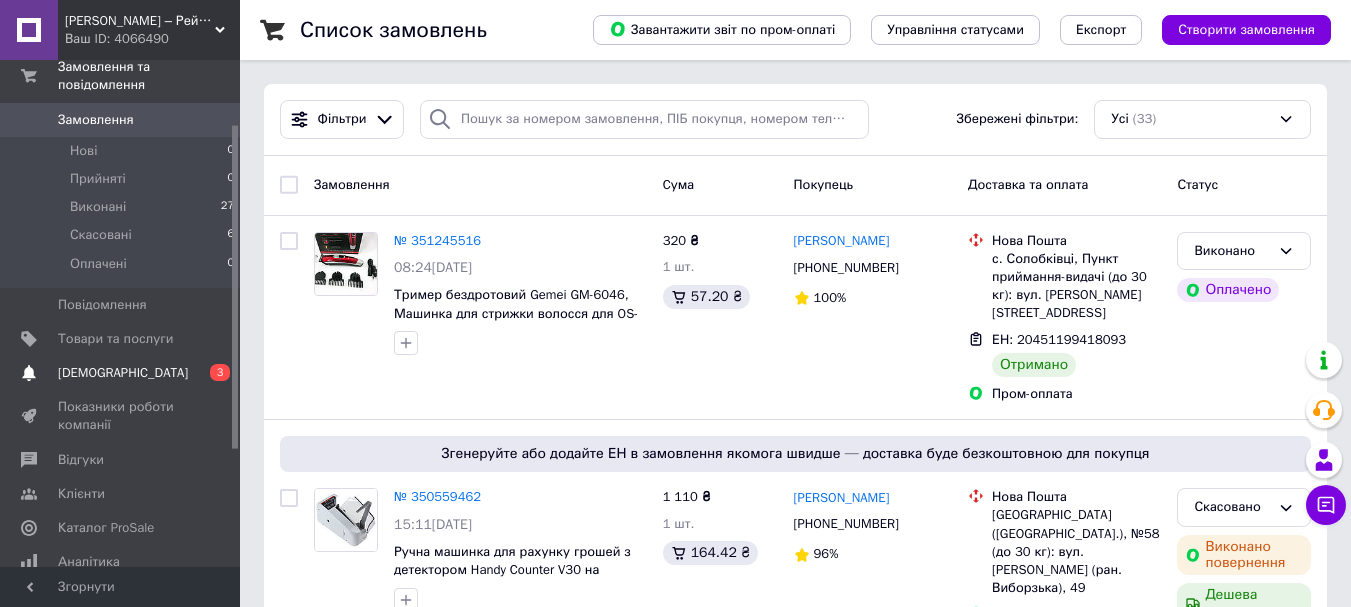 click on "[DEMOGRAPHIC_DATA]" at bounding box center (121, 373) 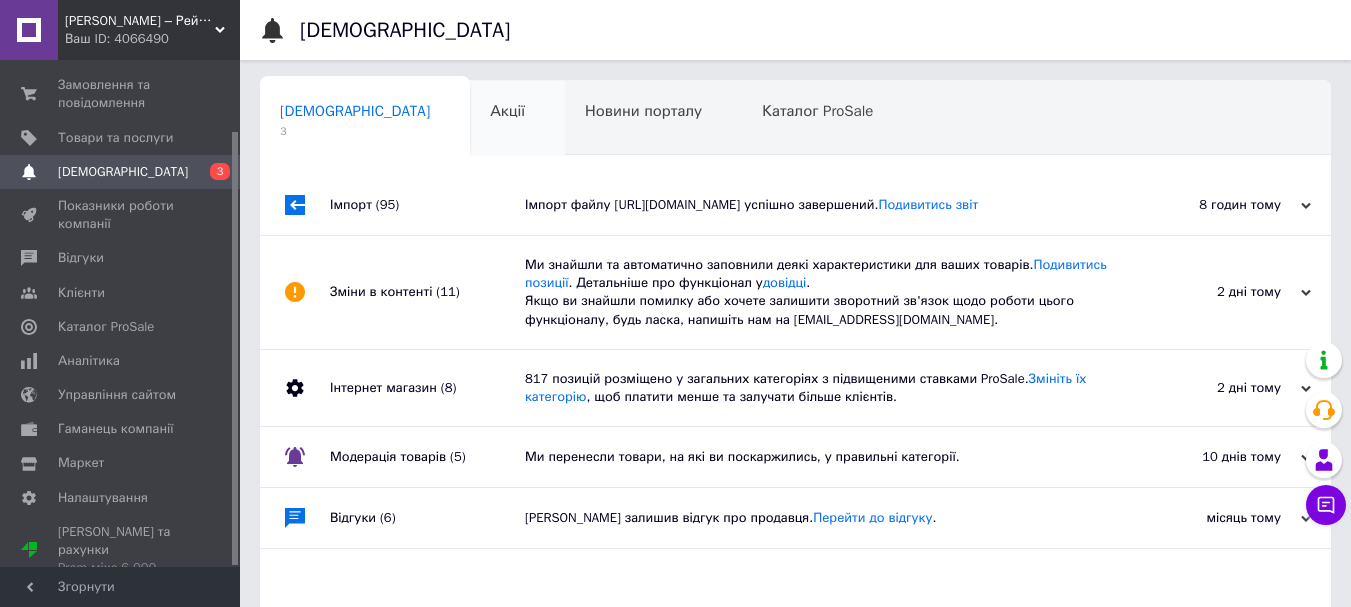 click on "Акції" at bounding box center (507, 111) 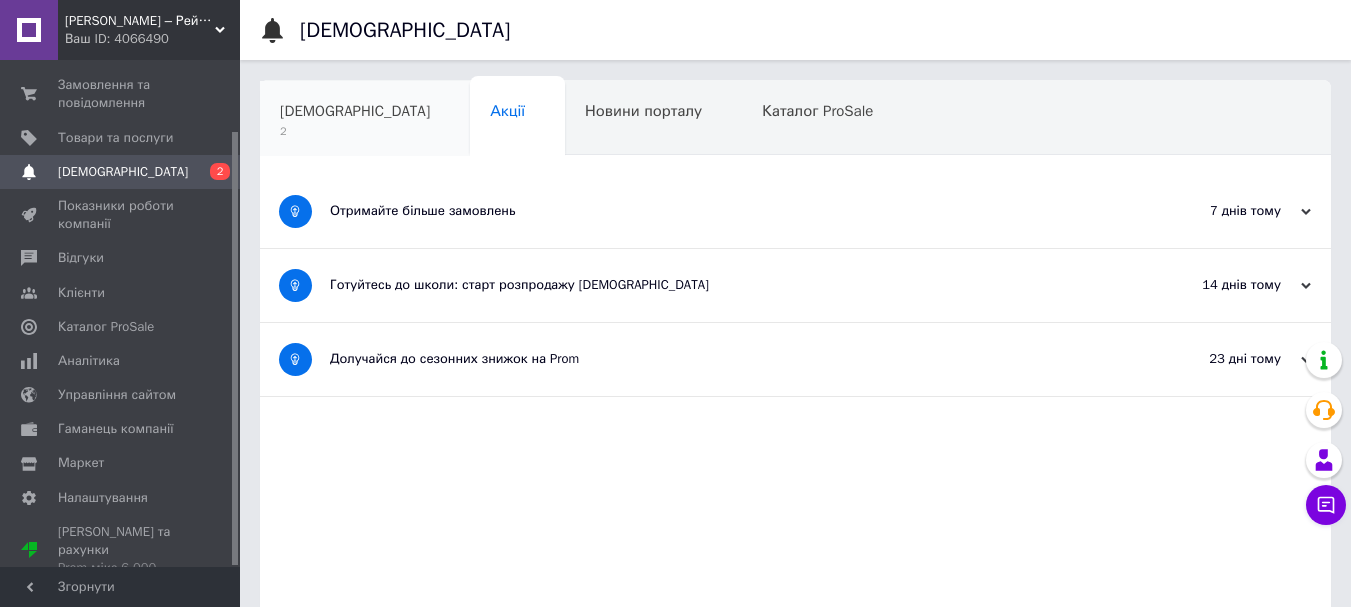 click on "[DEMOGRAPHIC_DATA]" at bounding box center (355, 111) 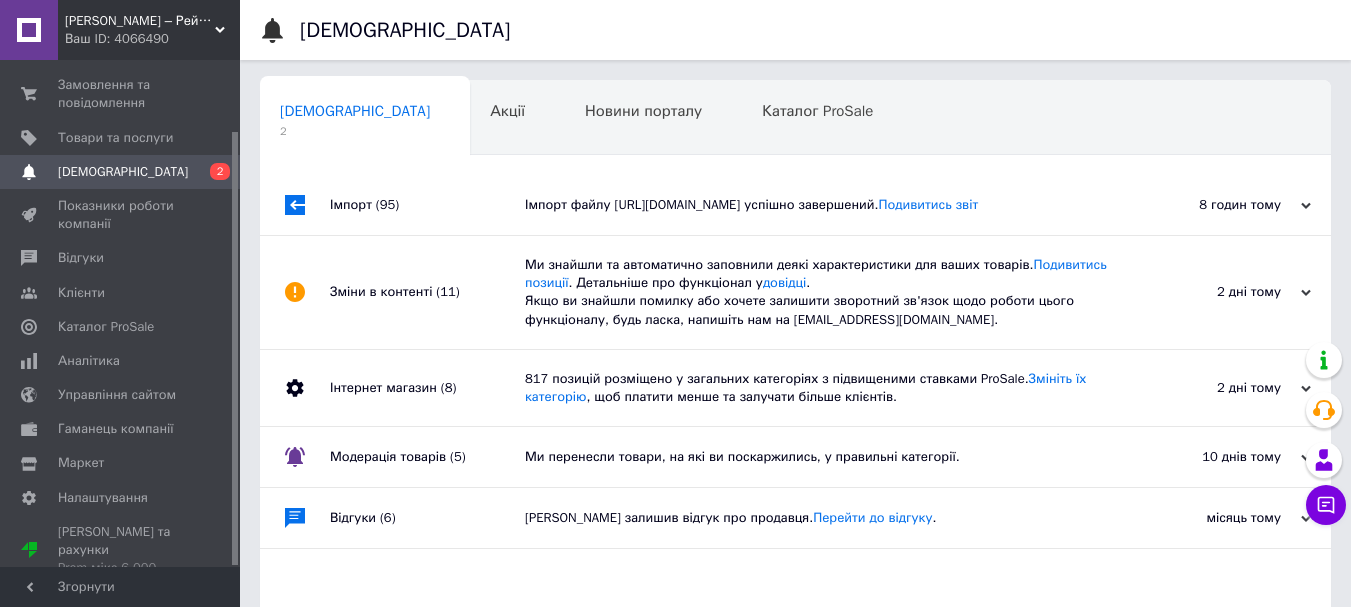 click on "Імпорт файлу [URL][DOMAIN_NAME] успішно завершений.  Подивитись звіт" at bounding box center (818, 205) 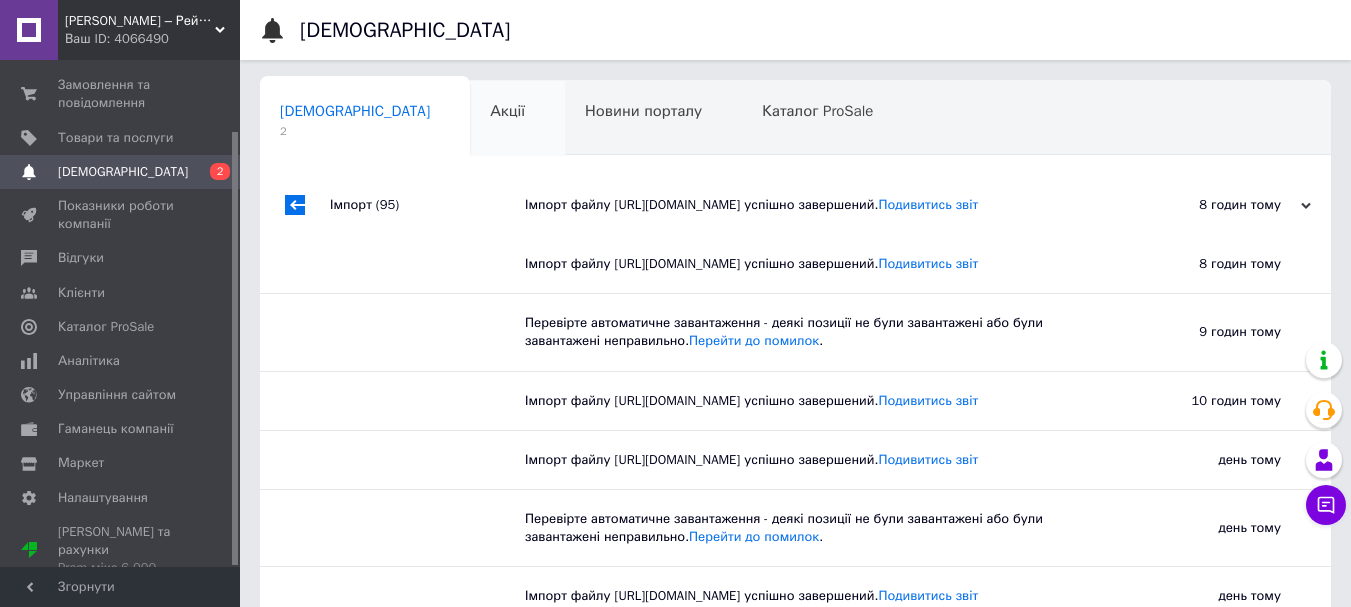 click on "Акції" at bounding box center (517, 119) 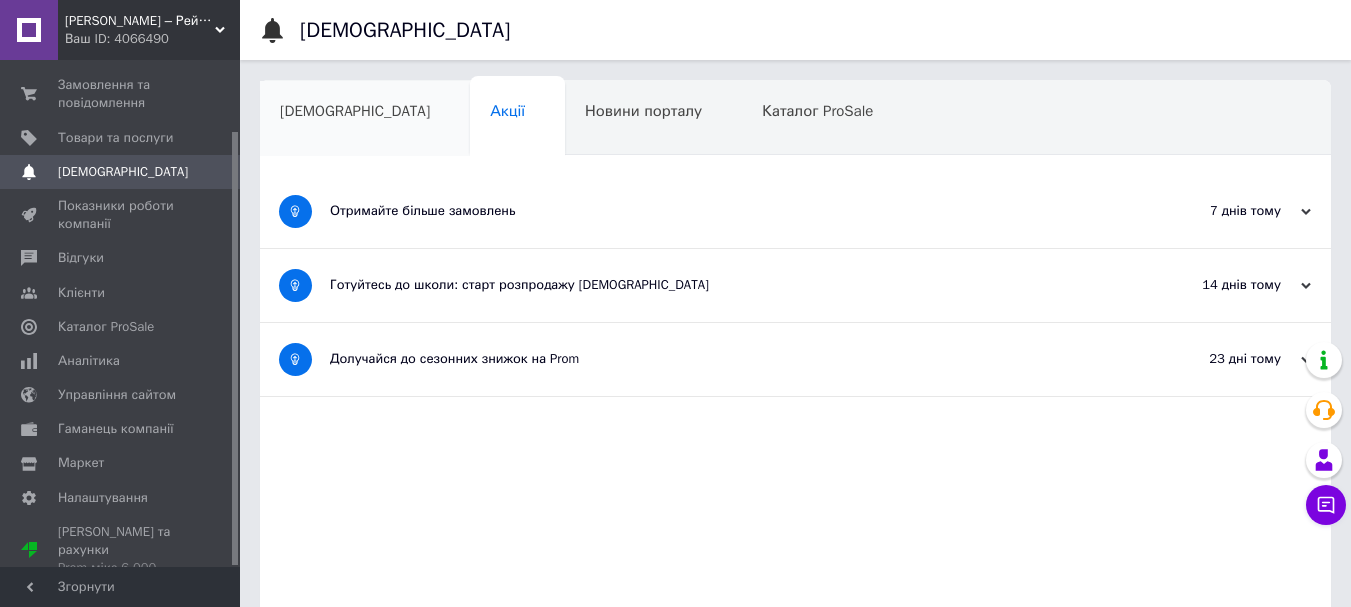 click on "[DEMOGRAPHIC_DATA]" at bounding box center (355, 111) 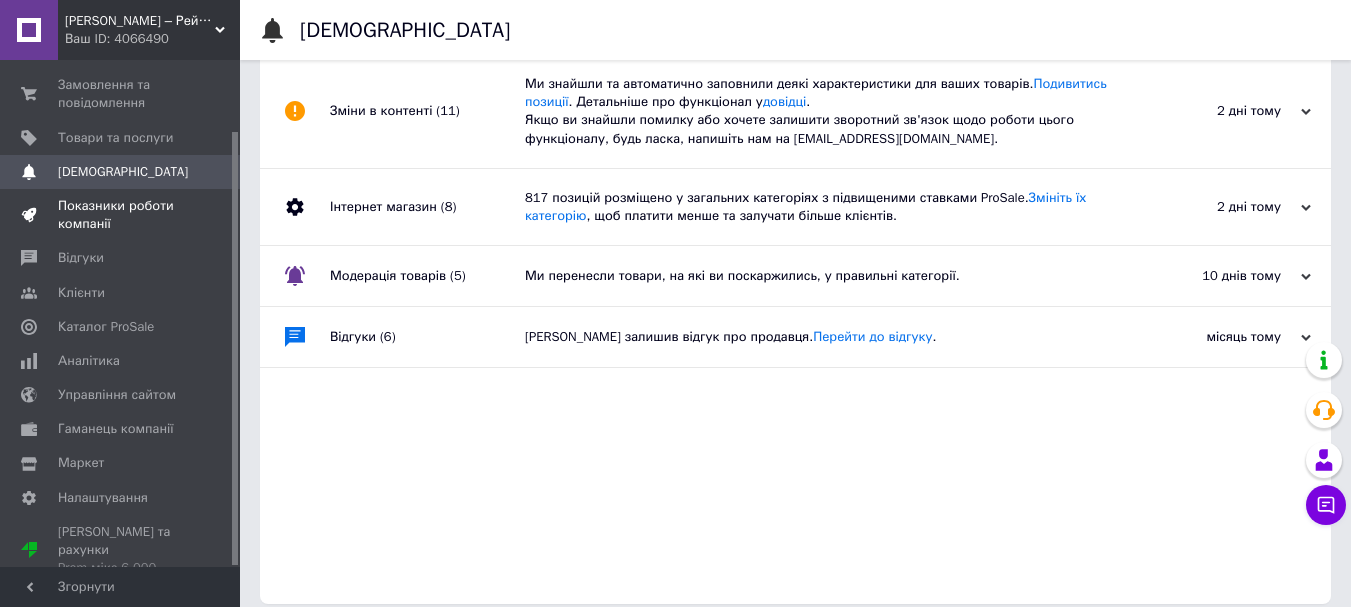 scroll, scrollTop: 198, scrollLeft: 0, axis: vertical 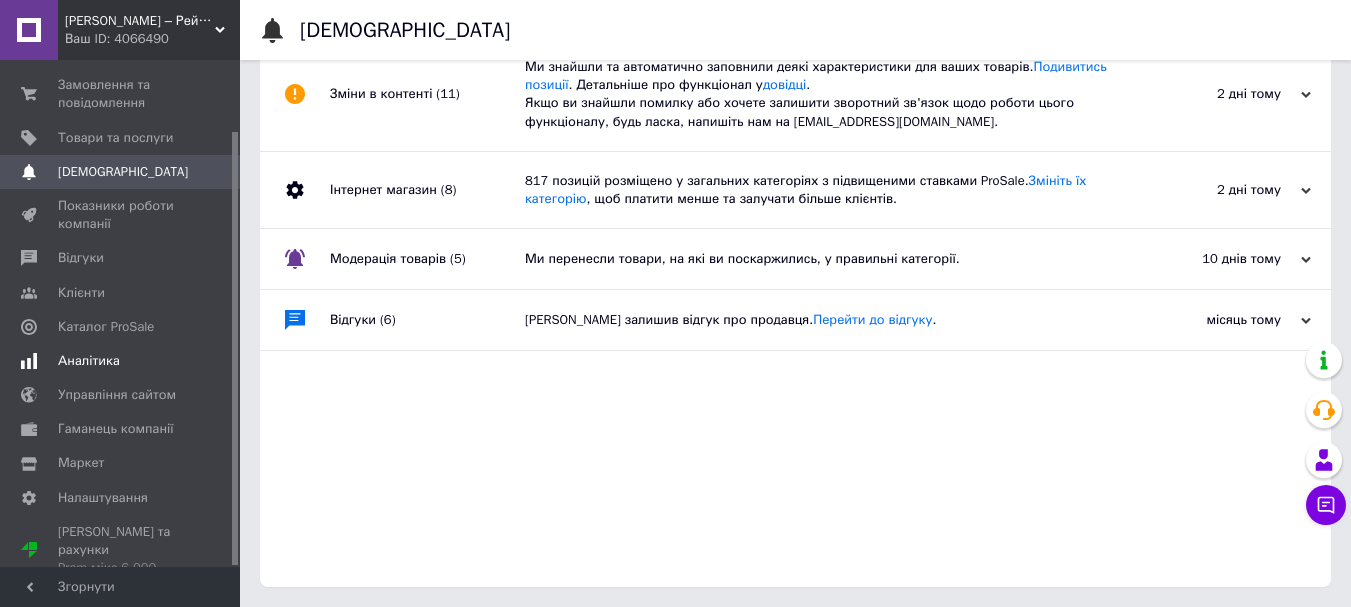 click on "Аналітика" at bounding box center [89, 361] 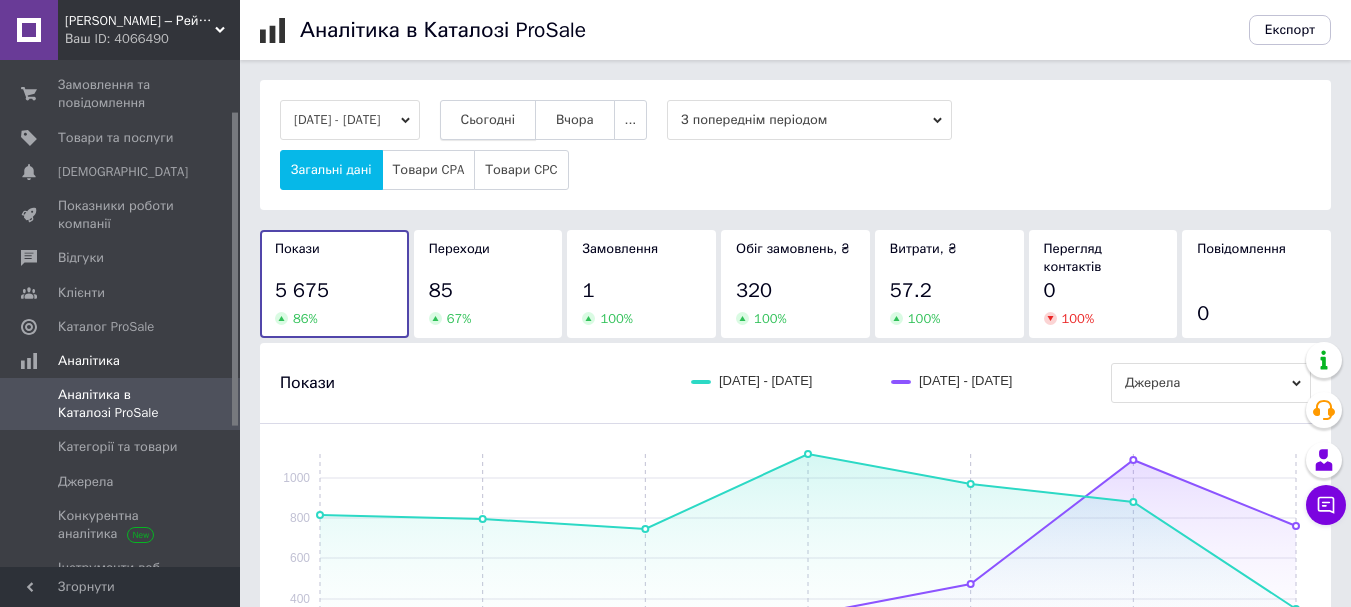 click on "Сьогодні" at bounding box center [488, 120] 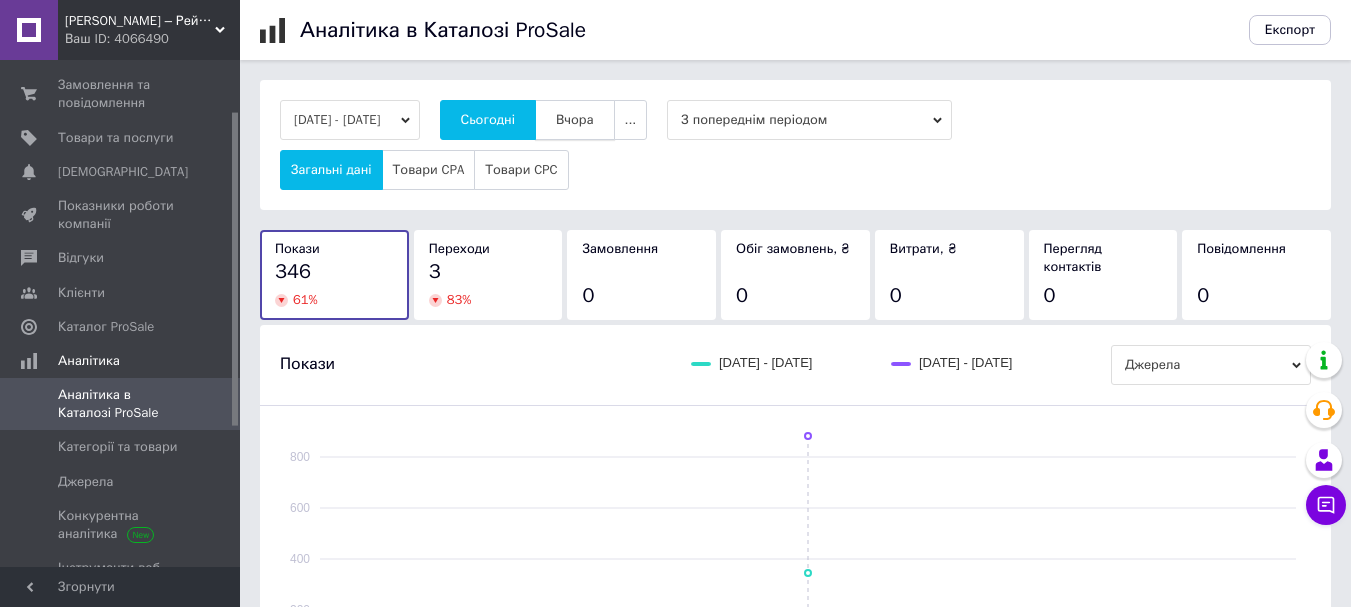click on "Вчора" at bounding box center [575, 120] 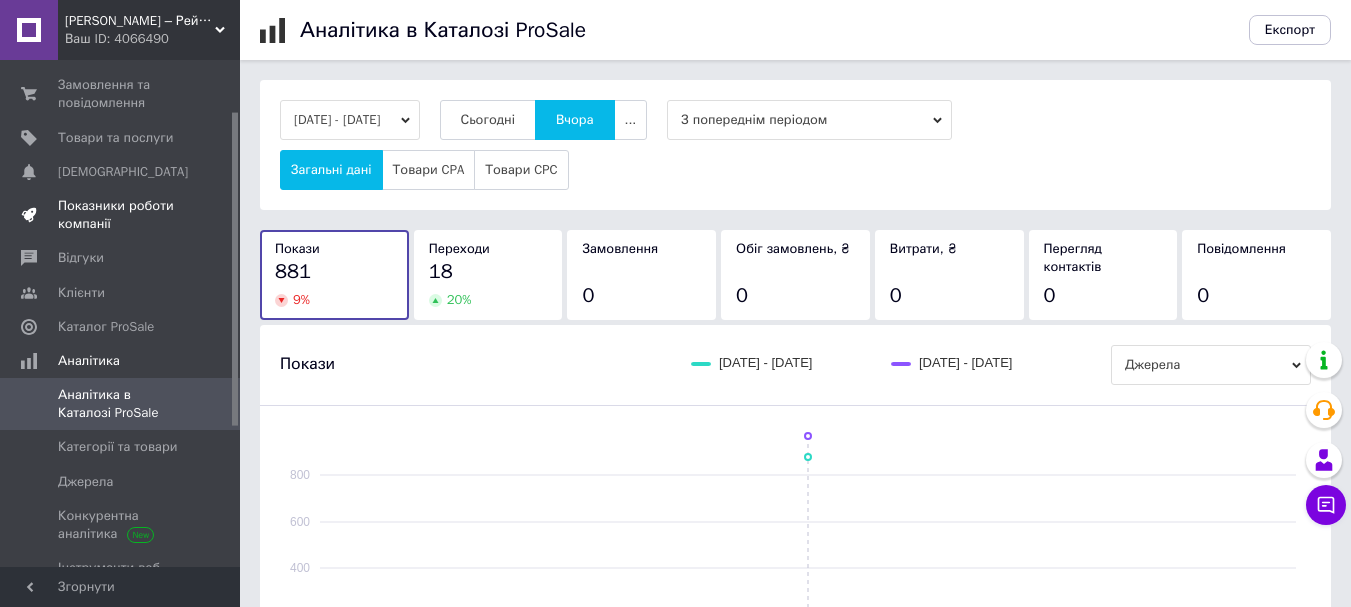 click on "Показники роботи компанії" at bounding box center [121, 215] 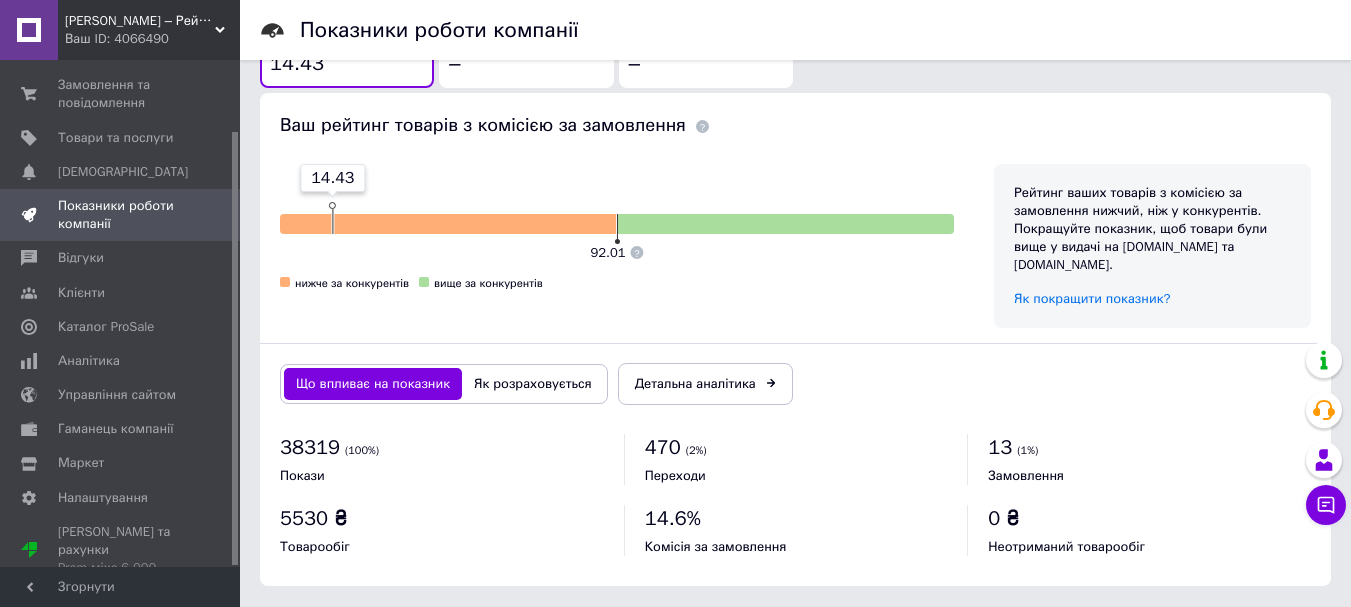 scroll, scrollTop: 1201, scrollLeft: 0, axis: vertical 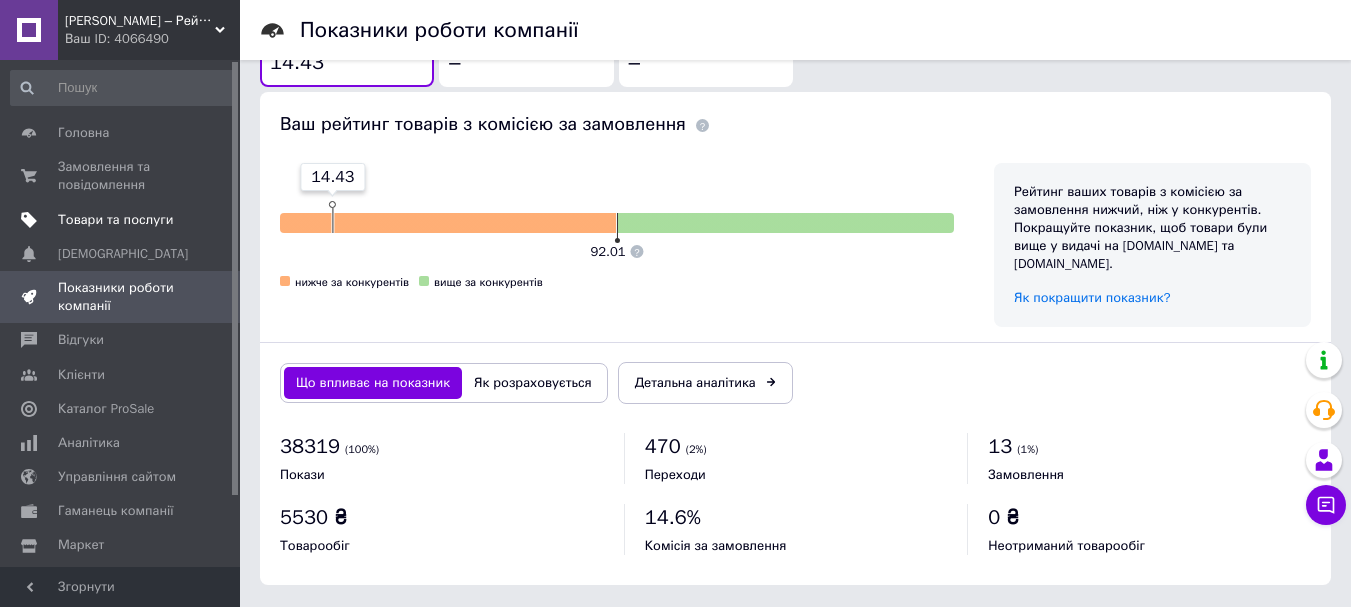 click on "Товари та послуги" at bounding box center [115, 220] 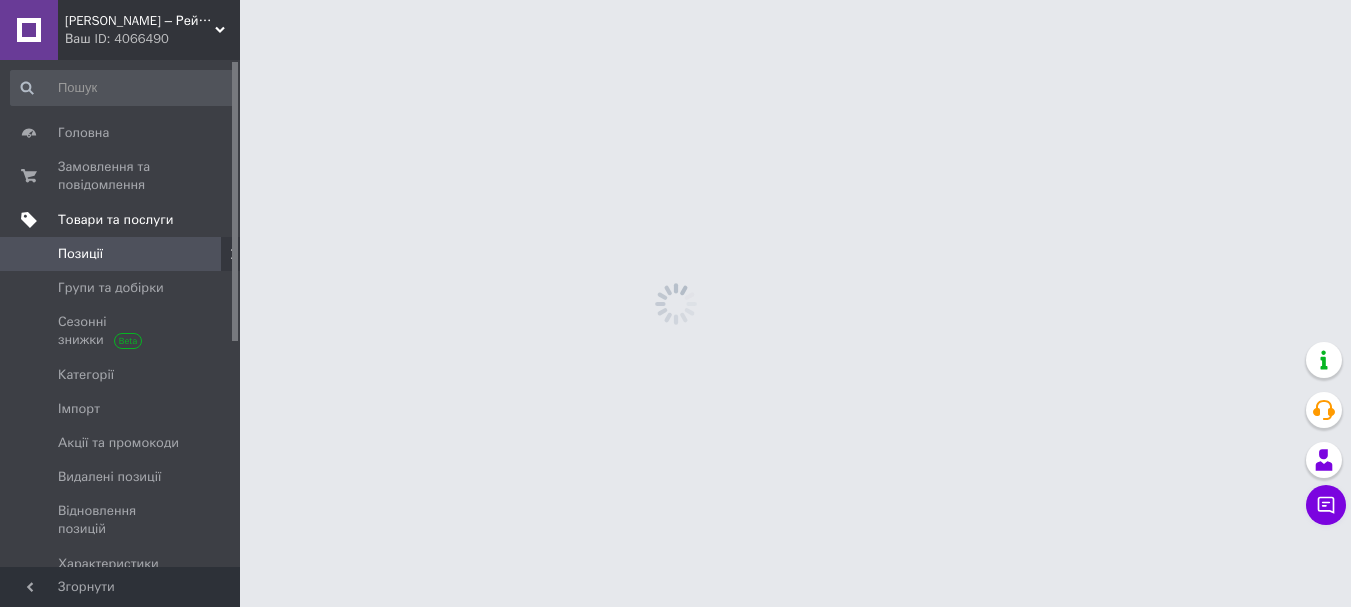 scroll, scrollTop: 0, scrollLeft: 0, axis: both 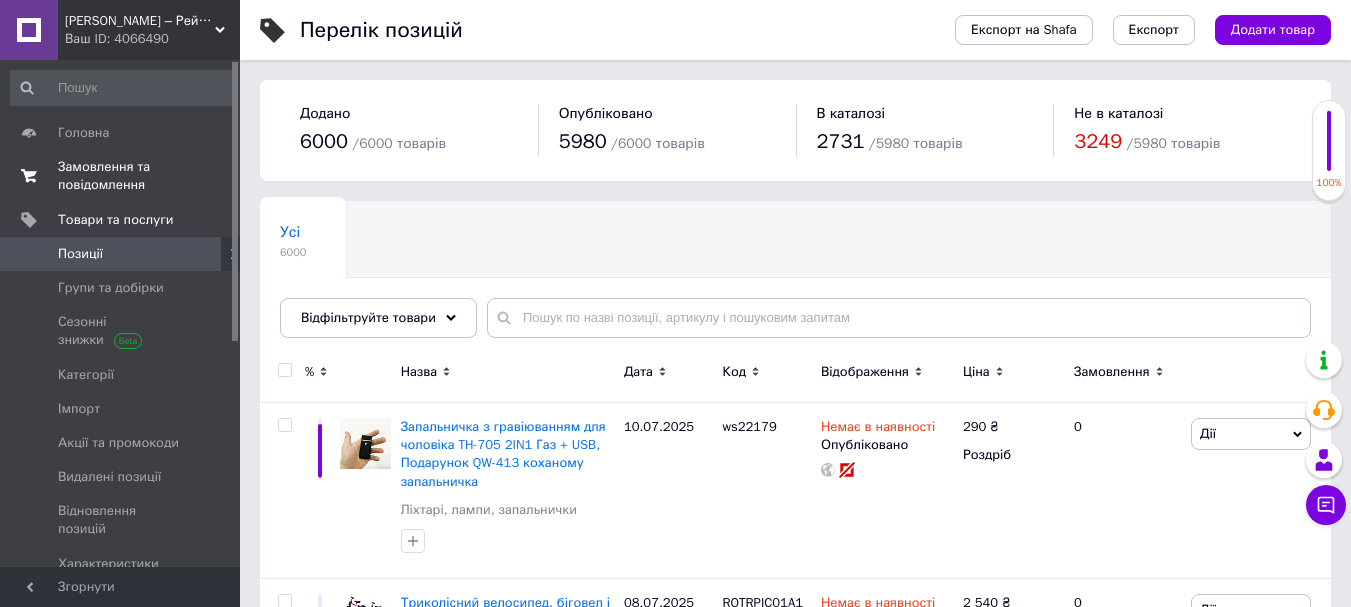 click on "Замовлення та повідомлення" at bounding box center (121, 176) 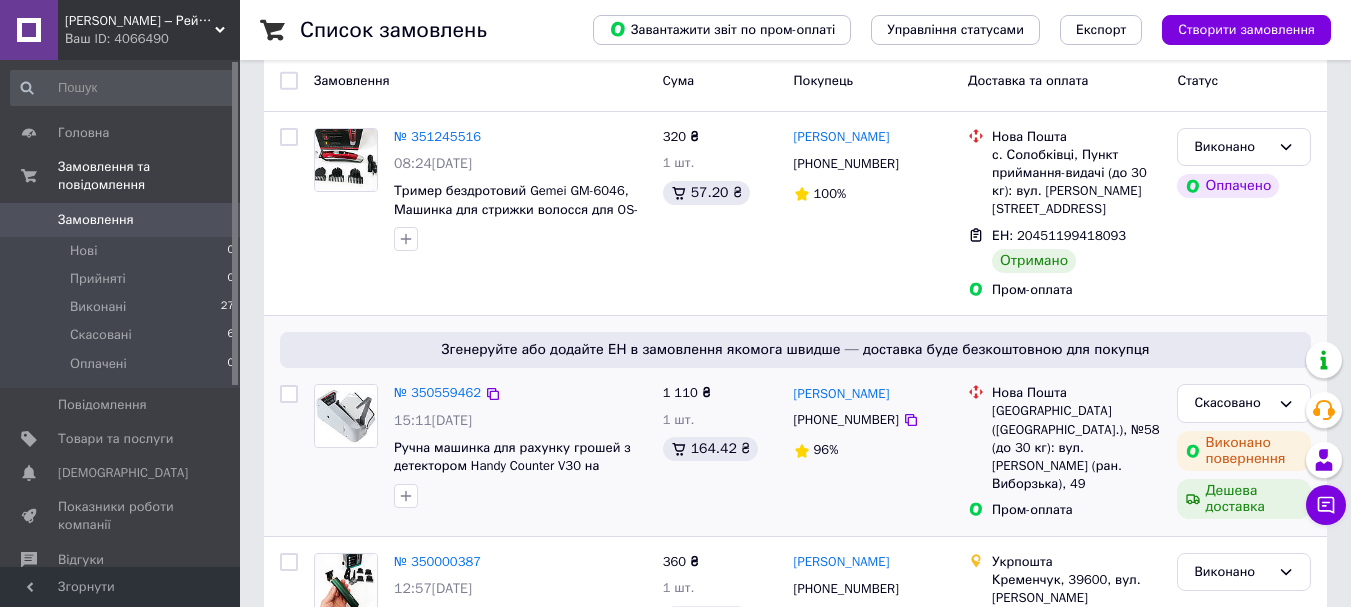 scroll, scrollTop: 0, scrollLeft: 0, axis: both 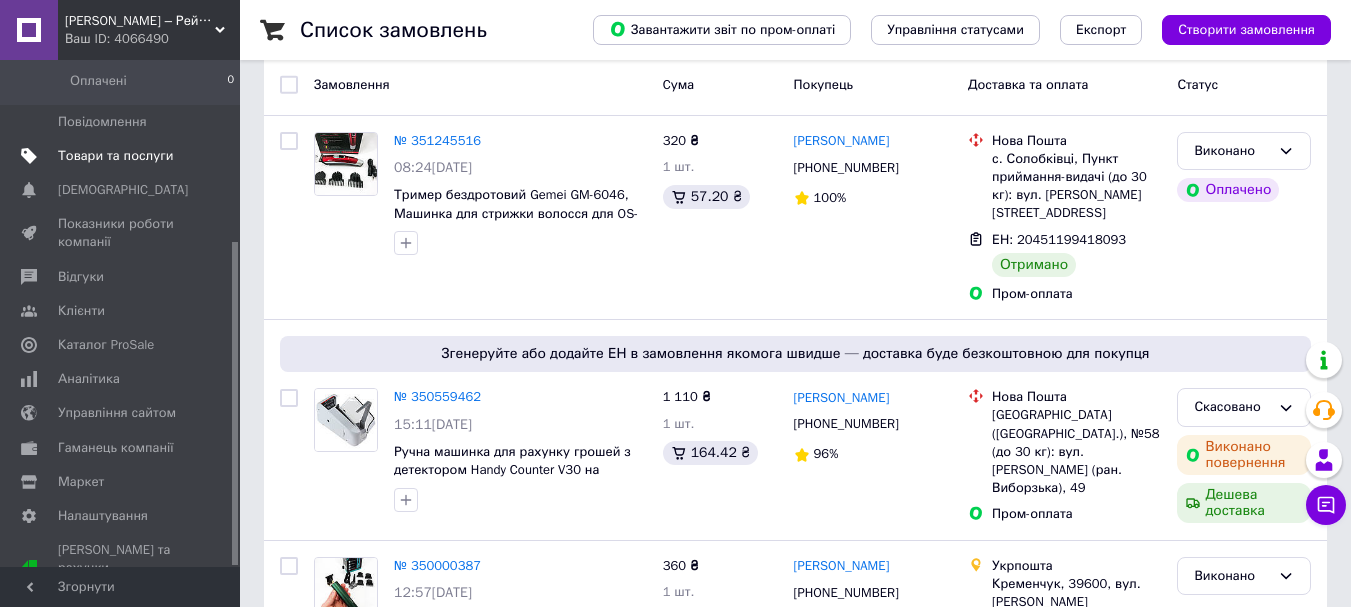 click on "Товари та послуги" at bounding box center [115, 156] 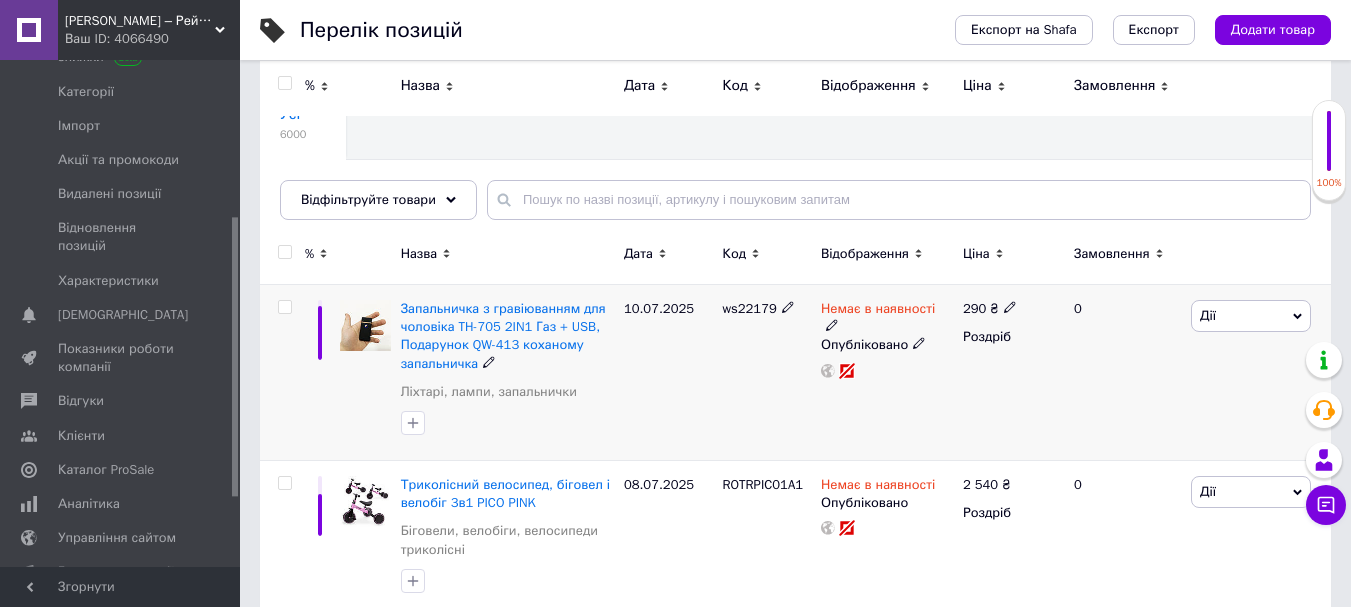 scroll, scrollTop: 0, scrollLeft: 0, axis: both 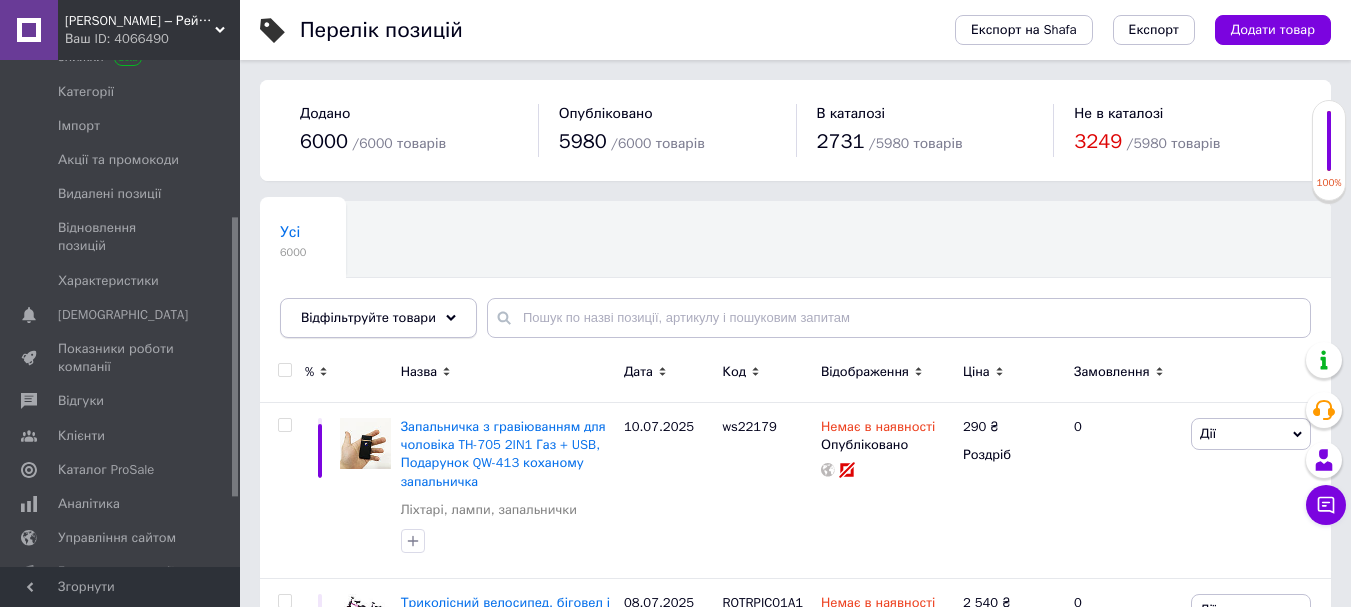 click on "Відфільтруйте товари" at bounding box center [378, 318] 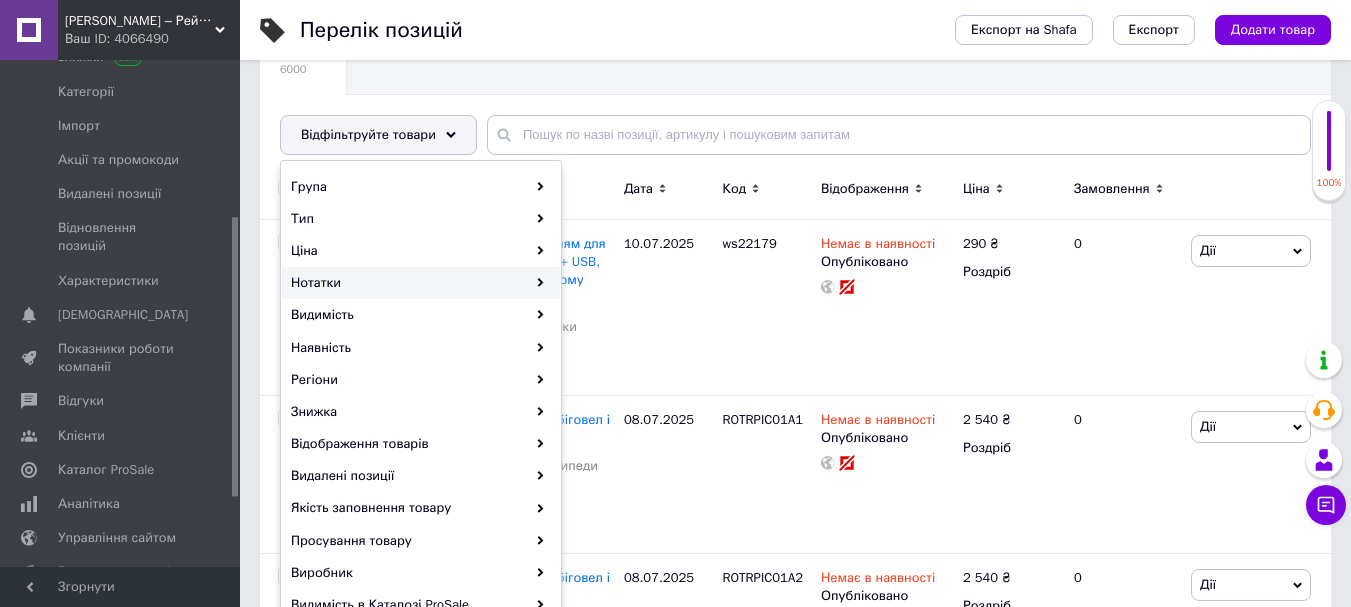 scroll, scrollTop: 200, scrollLeft: 0, axis: vertical 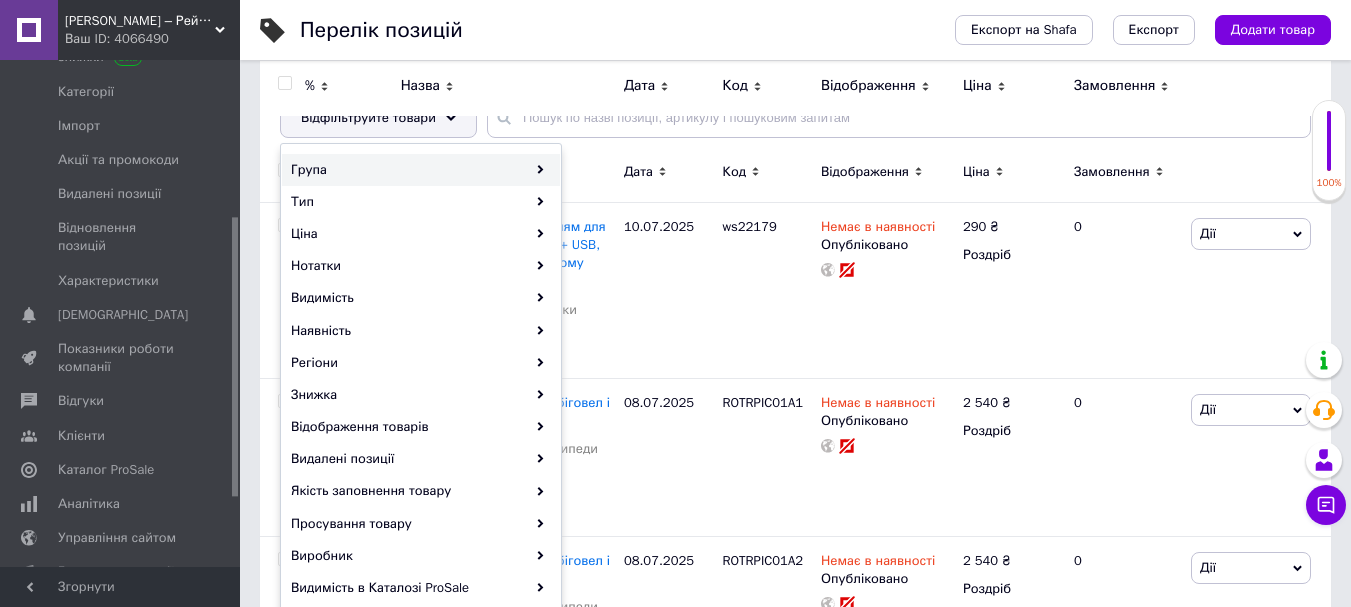 click on "Група" at bounding box center (421, 170) 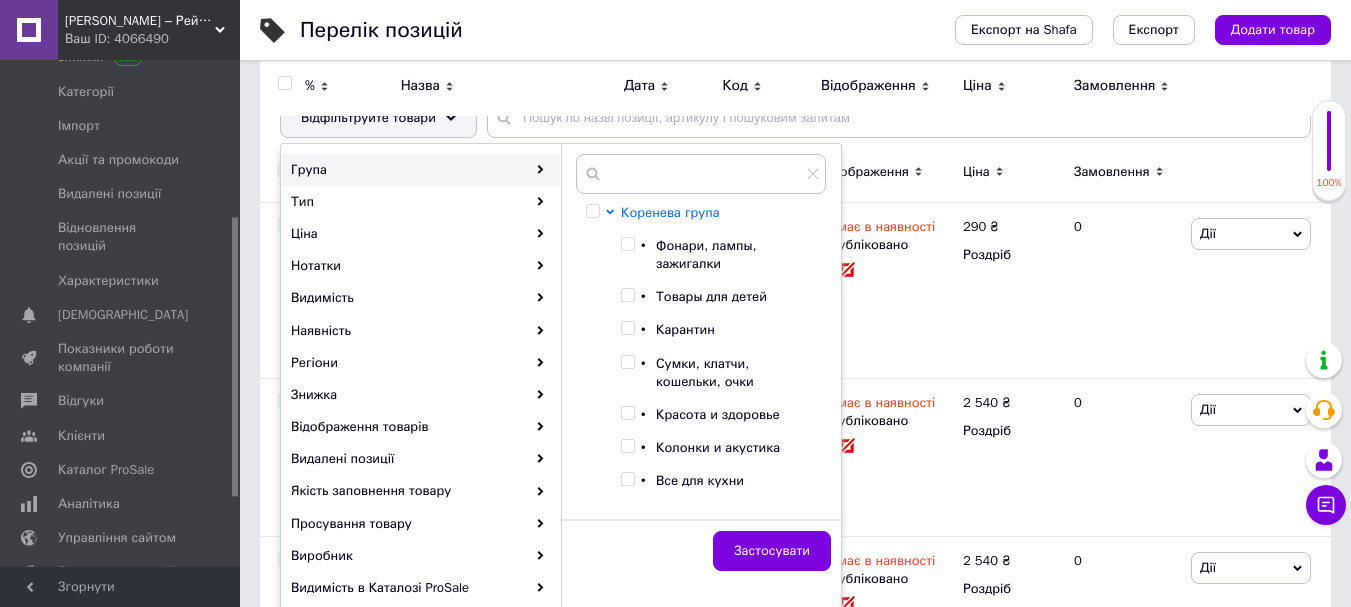 click on "Коренева група" at bounding box center [670, 212] 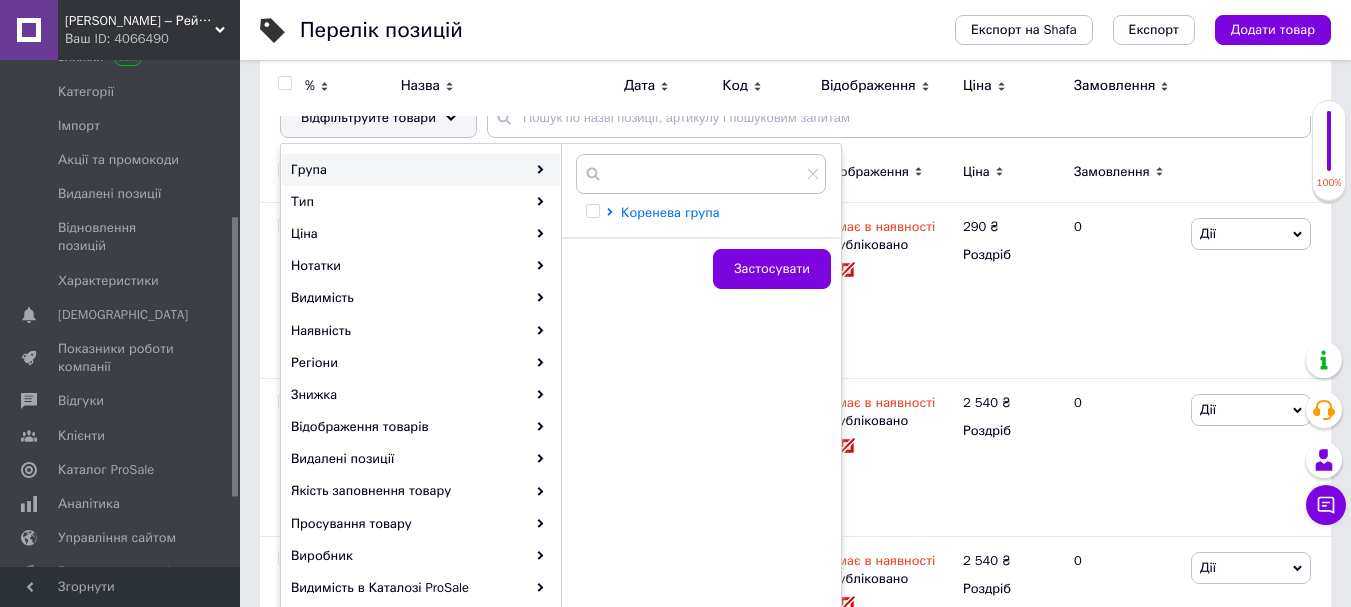 click on "Коренева група" at bounding box center (670, 212) 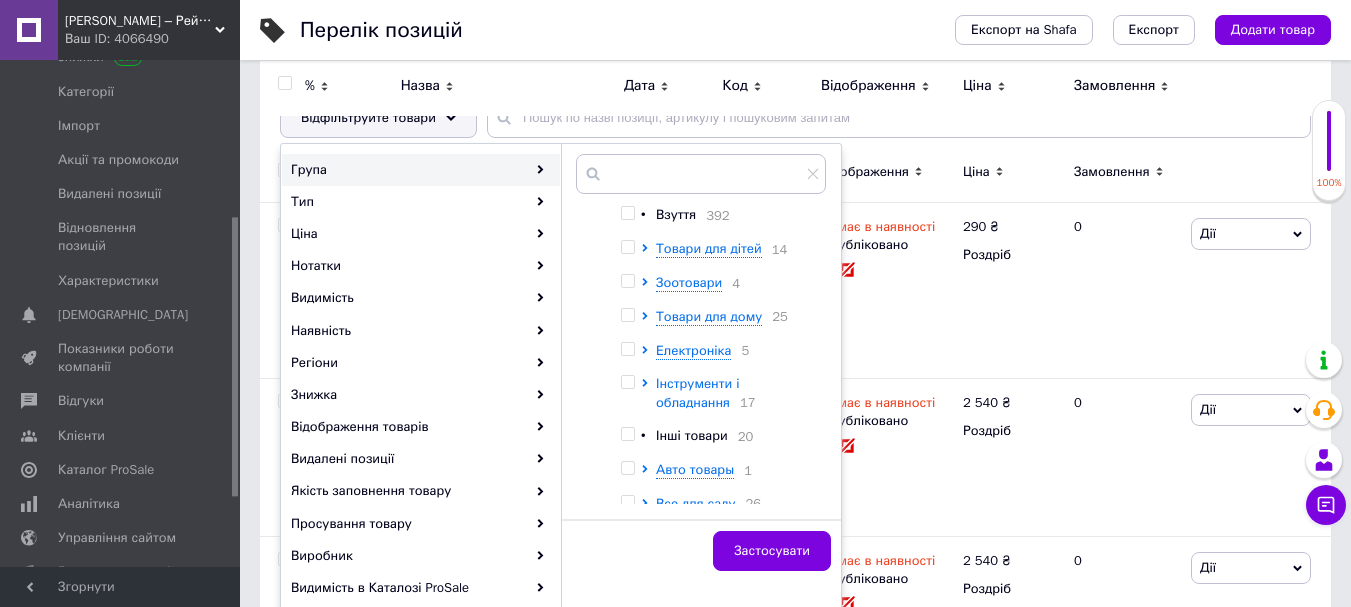 scroll, scrollTop: 915, scrollLeft: 0, axis: vertical 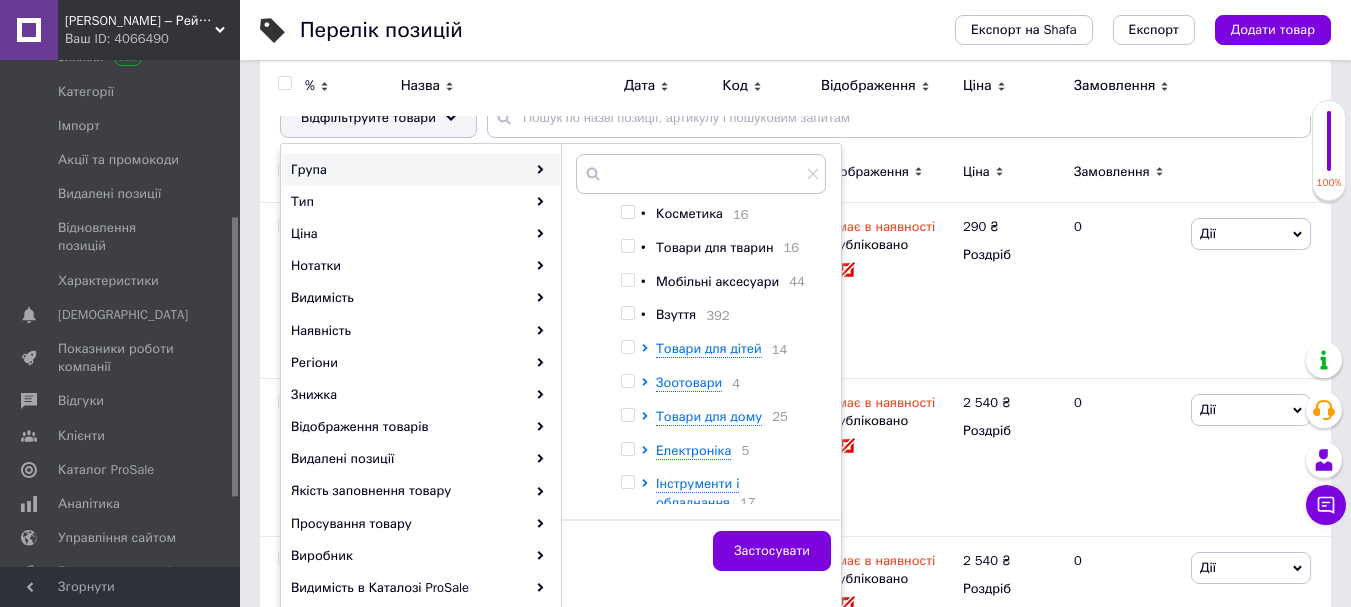 click at bounding box center [631, 349] 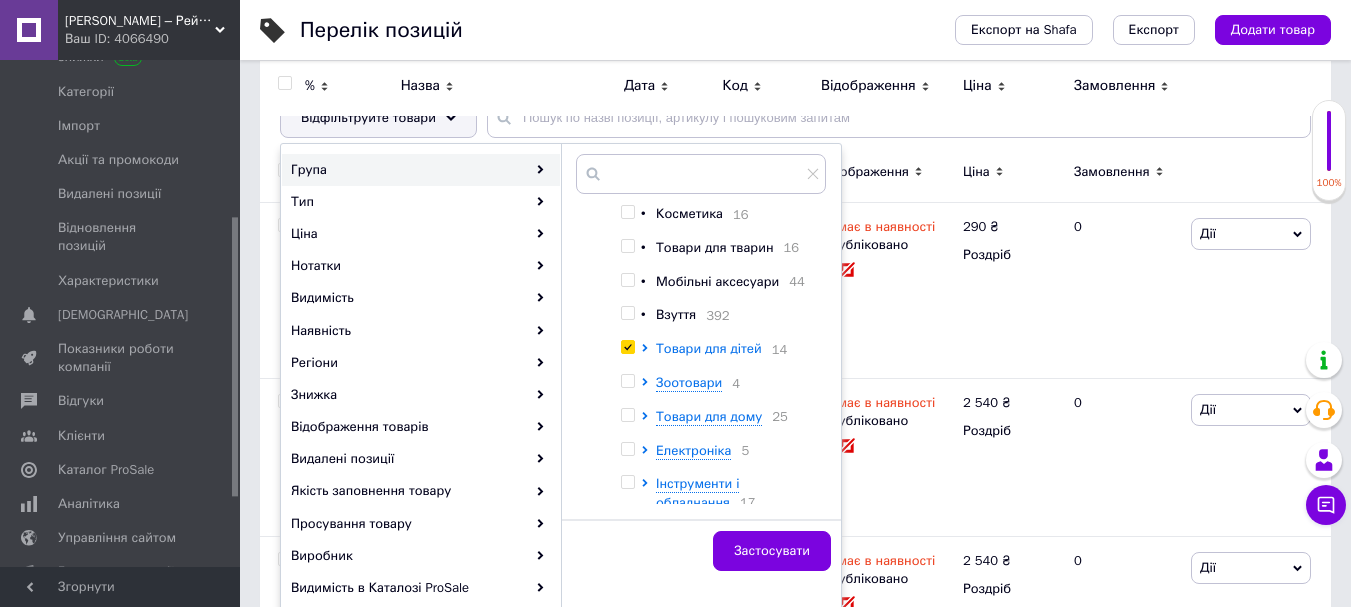 click on "Товари для дітей" at bounding box center (709, 348) 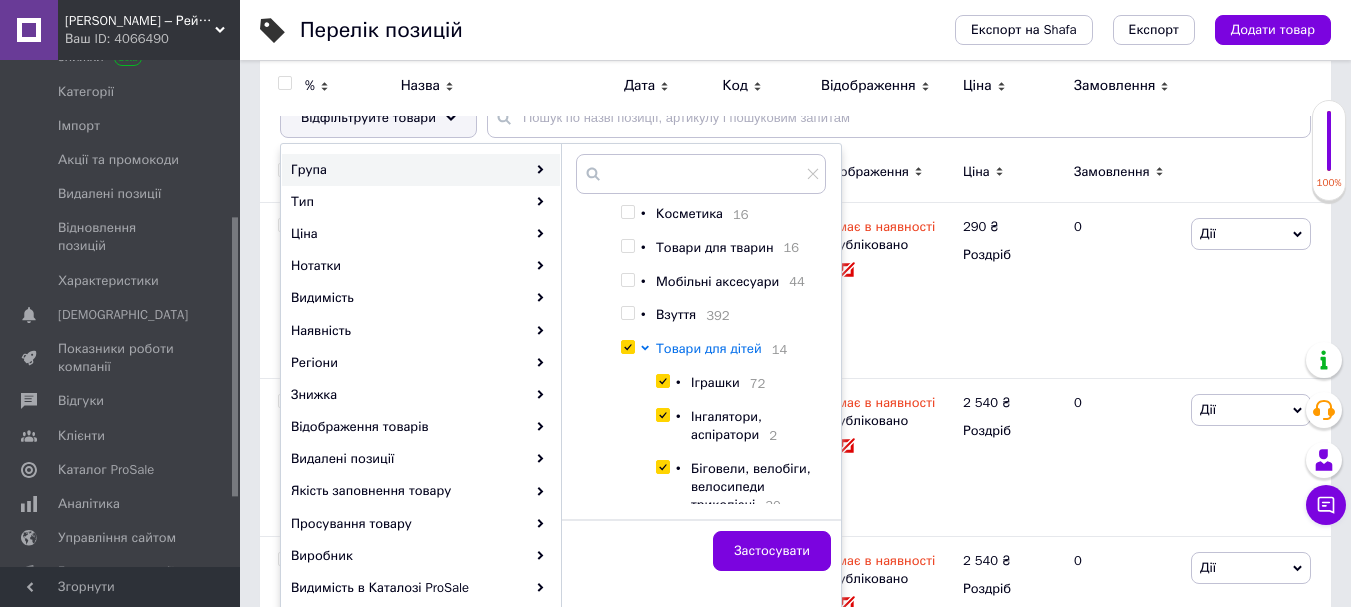 click on "Товари для дітей" at bounding box center [709, 348] 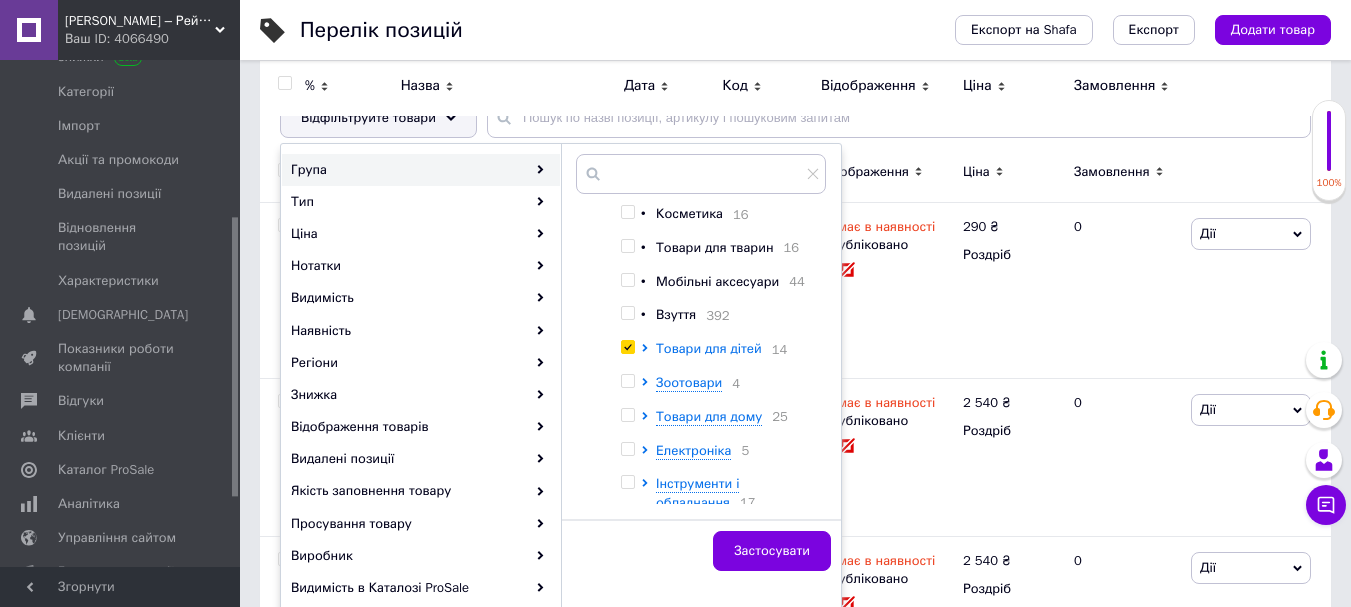 click on "Товари для дітей" at bounding box center (709, 348) 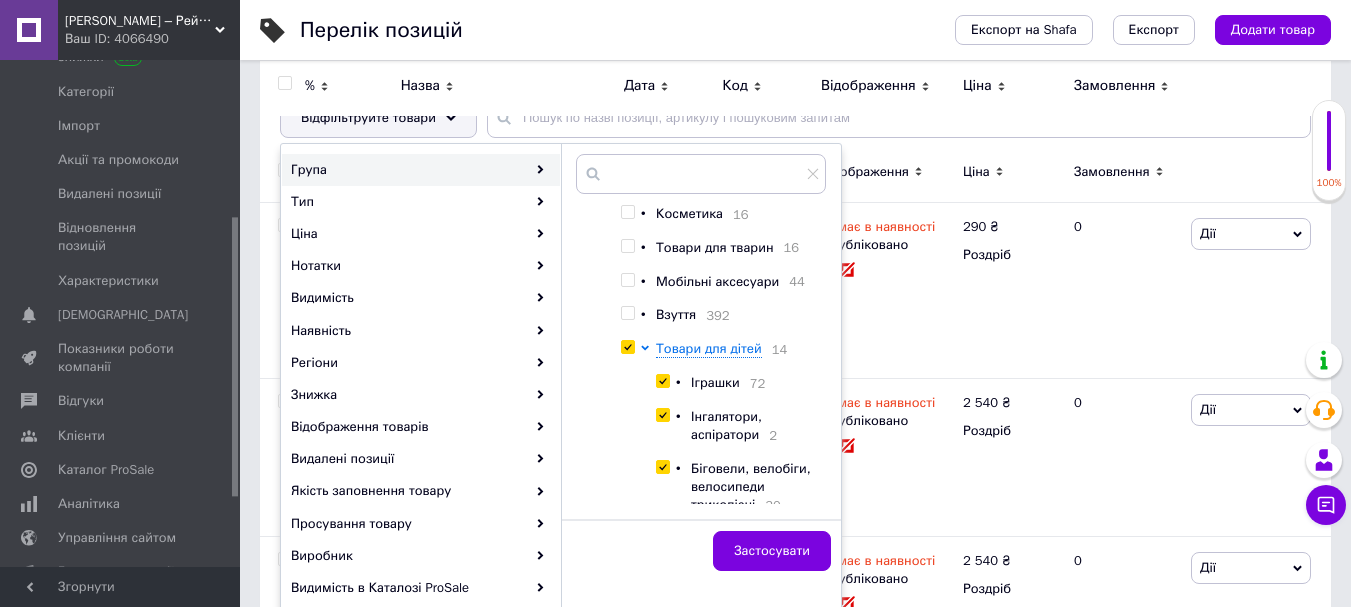 click at bounding box center (627, 347) 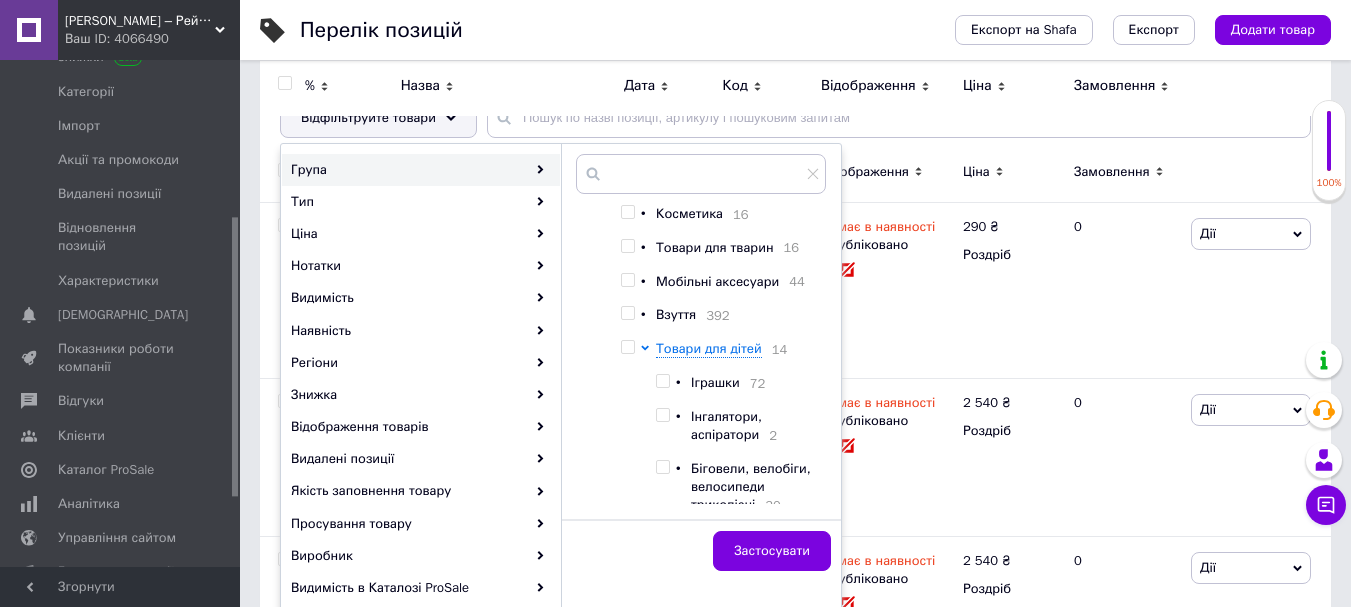 checkbox on "false" 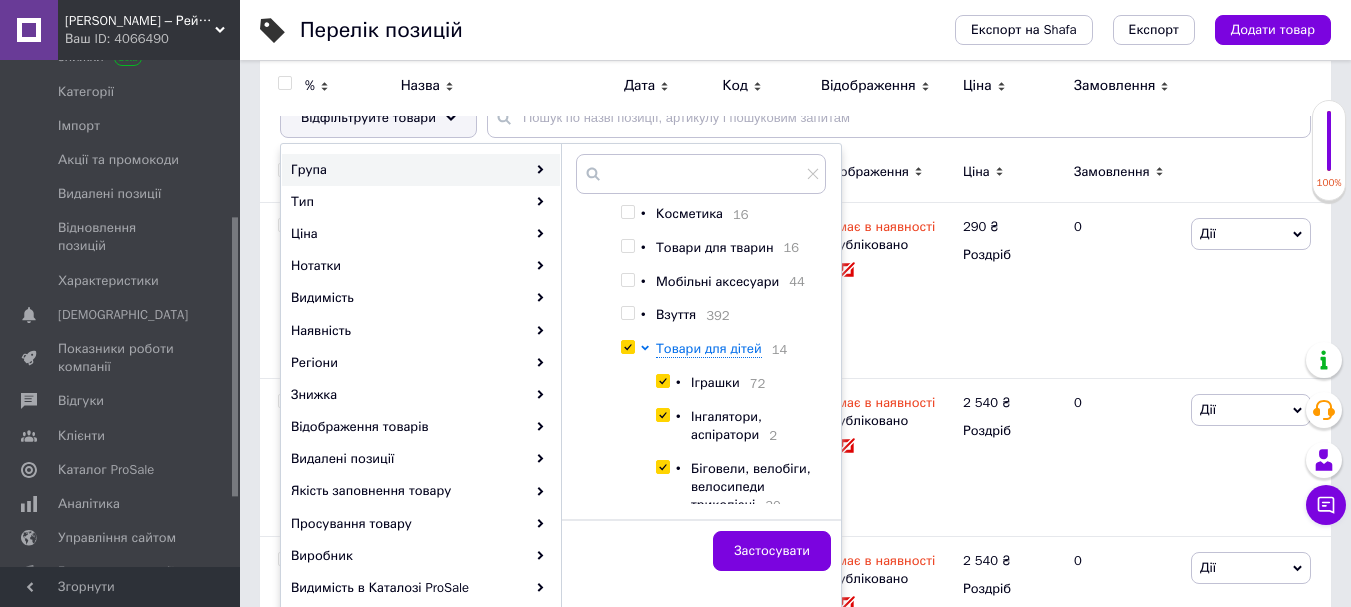 checkbox on "true" 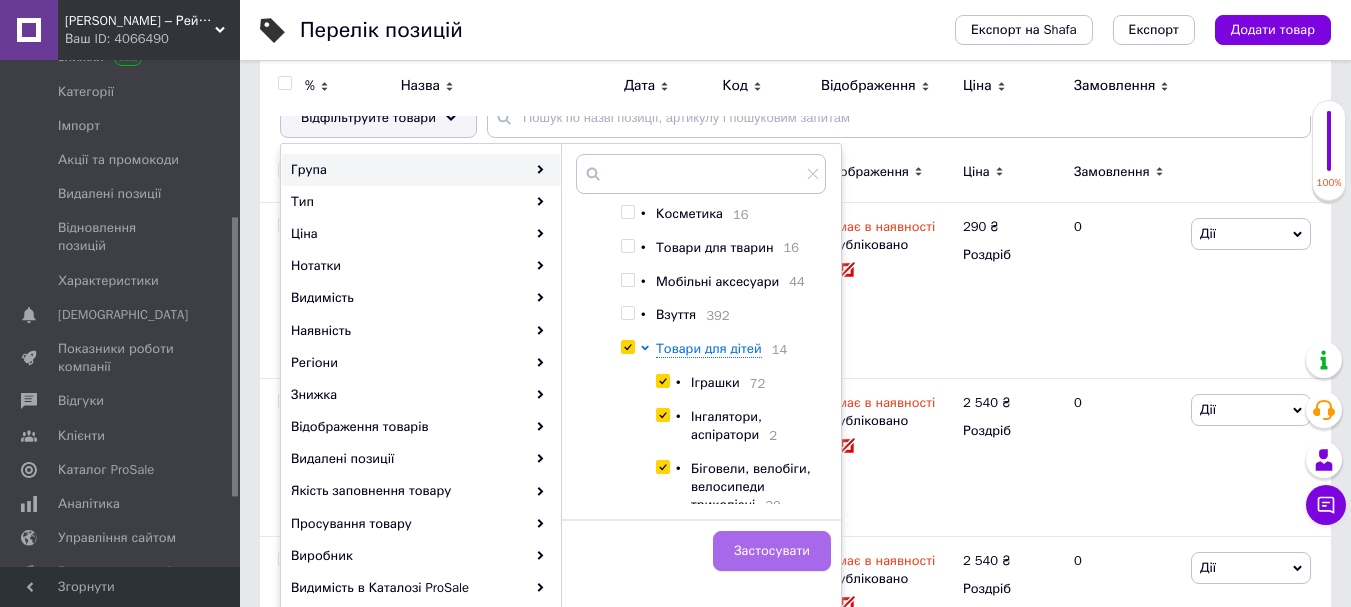 click on "Застосувати" at bounding box center (772, 551) 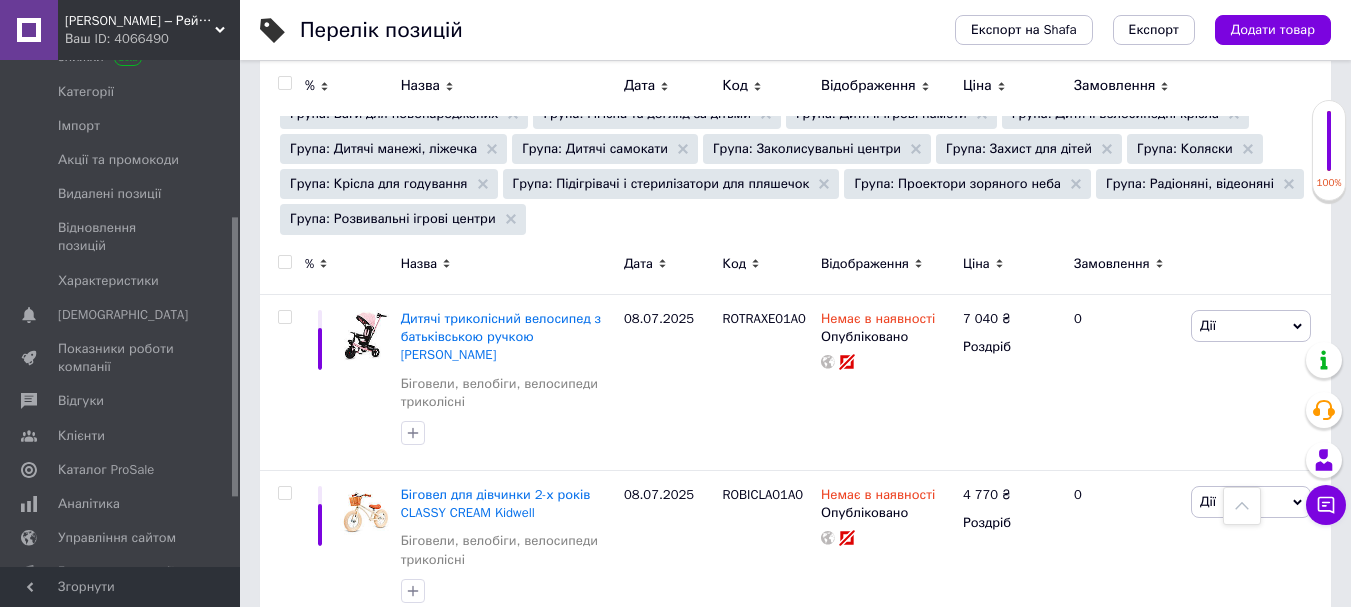 scroll, scrollTop: 182, scrollLeft: 0, axis: vertical 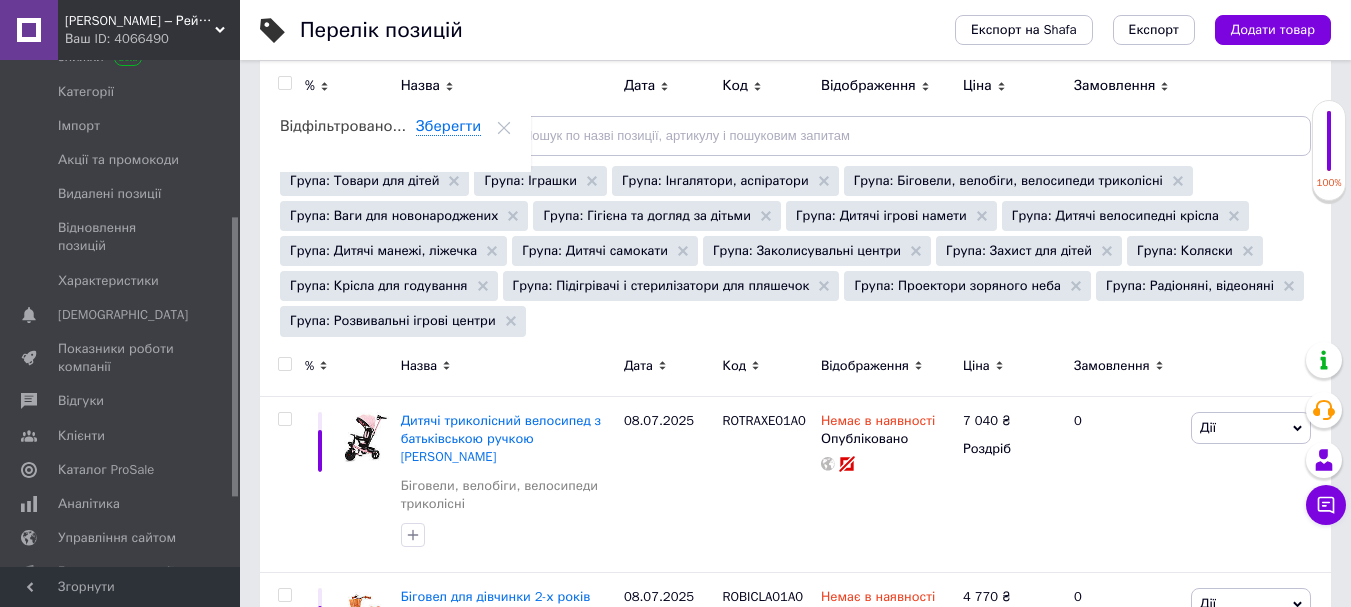 click 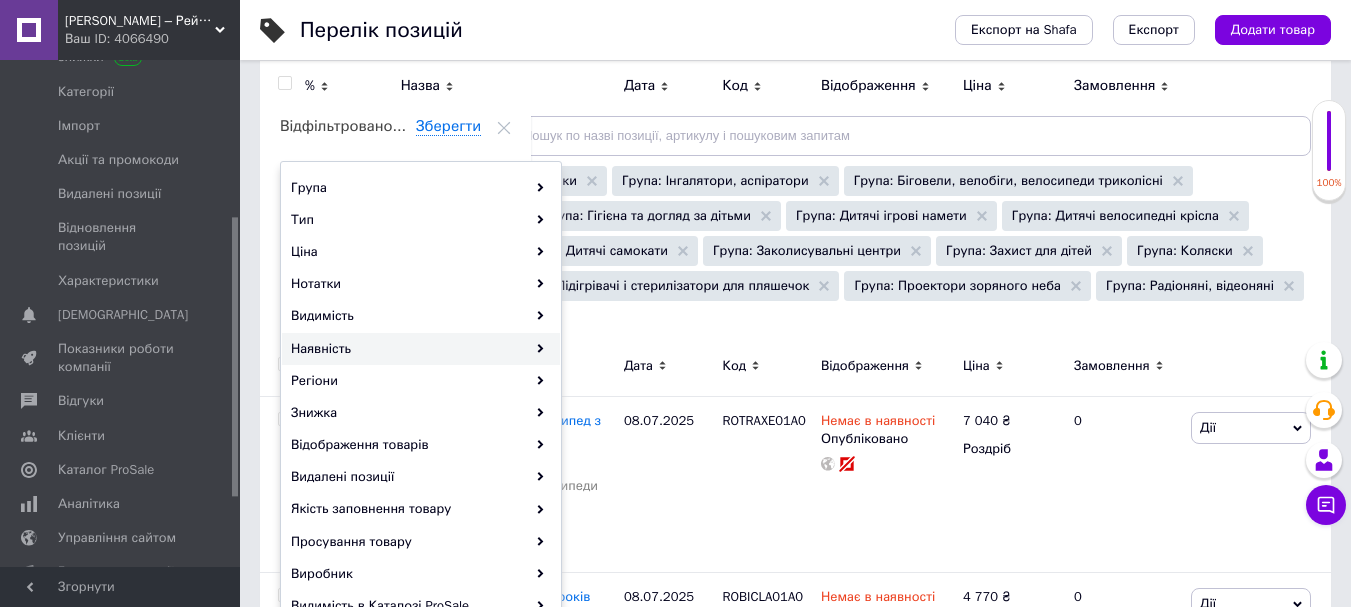click on "Наявність" at bounding box center [421, 349] 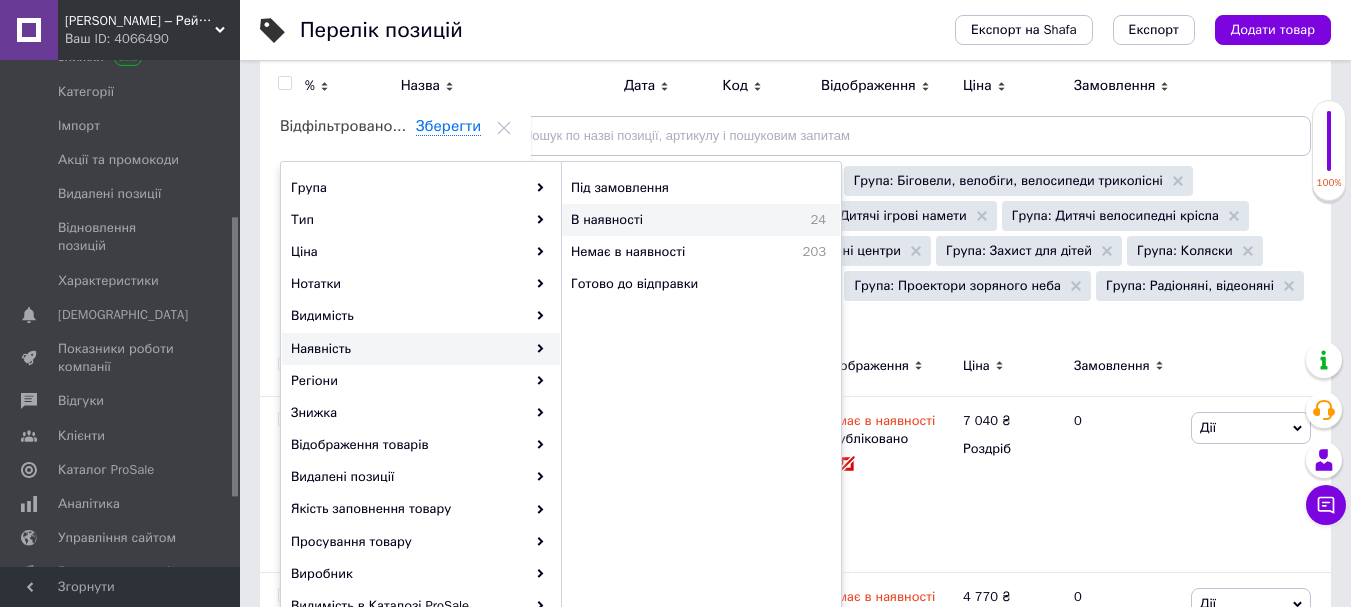 click on "В наявності  24" at bounding box center [701, 220] 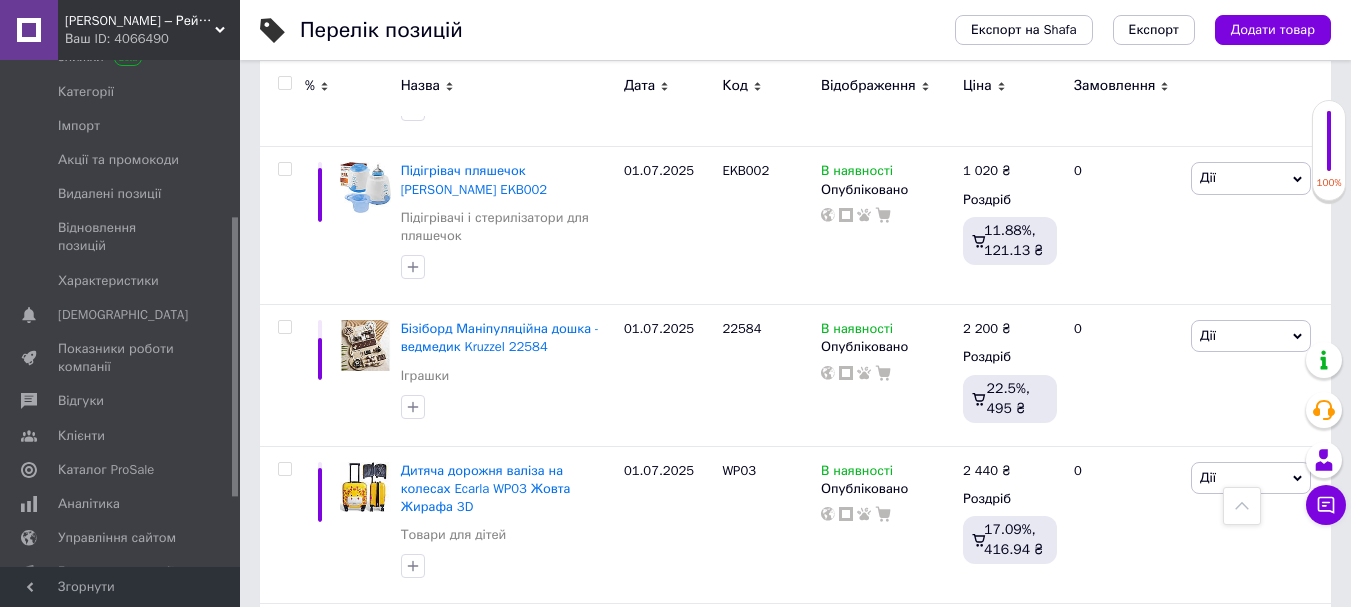scroll, scrollTop: 982, scrollLeft: 0, axis: vertical 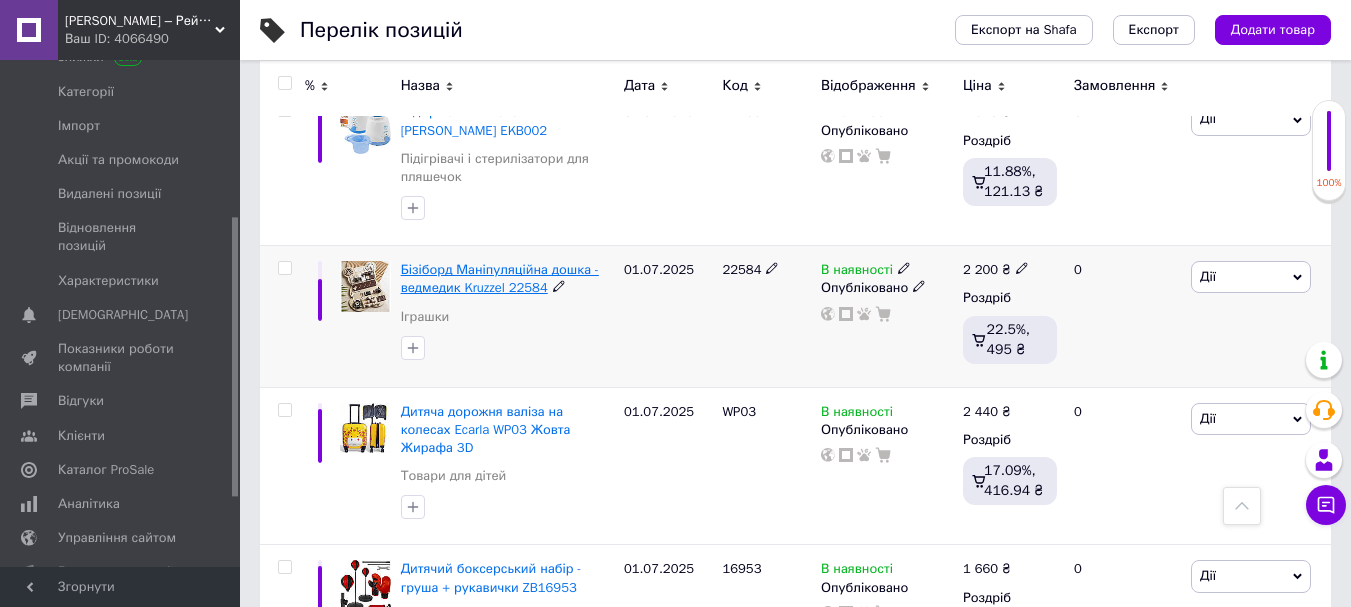 click on "Бізіборд Маніпуляційна дошка - ведмедик Kruzzel 22584" at bounding box center [500, 278] 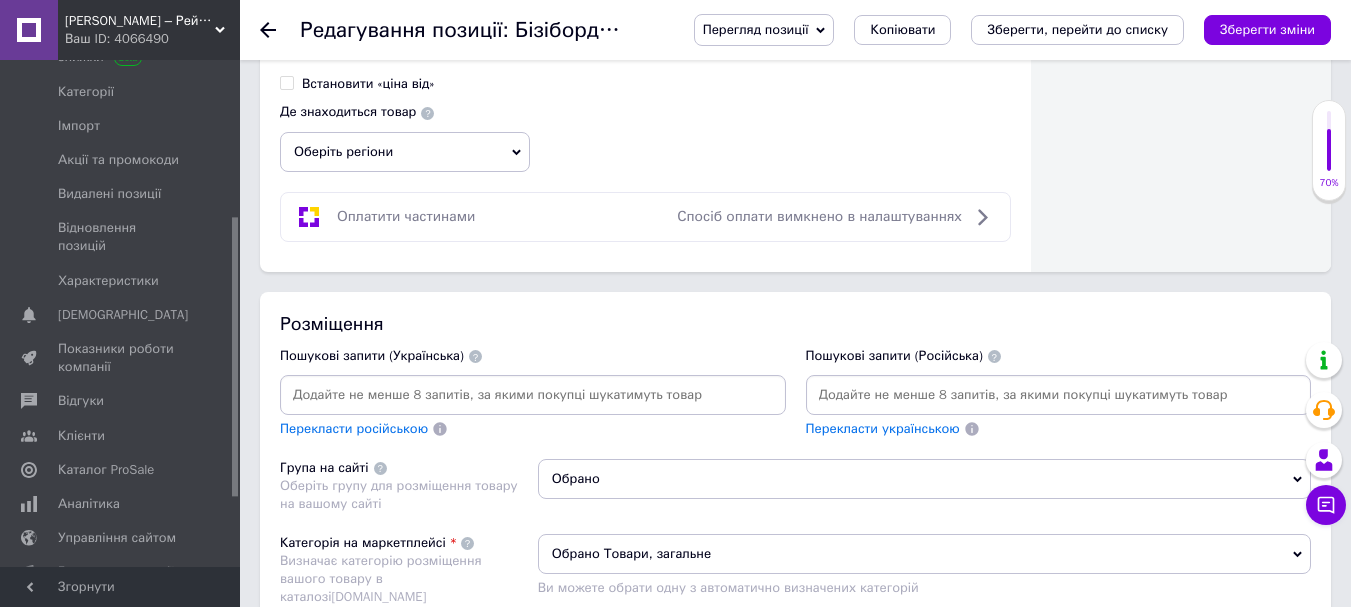 scroll, scrollTop: 1300, scrollLeft: 0, axis: vertical 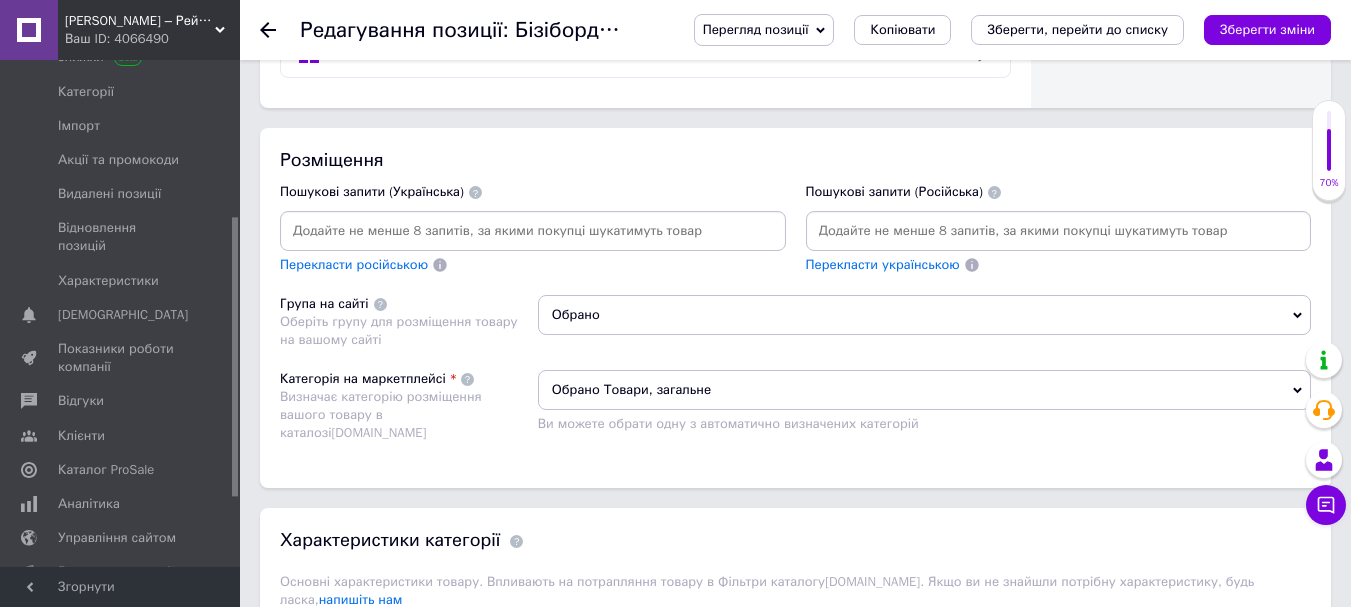 click on "Обрано Товари, загальне" at bounding box center (924, 390) 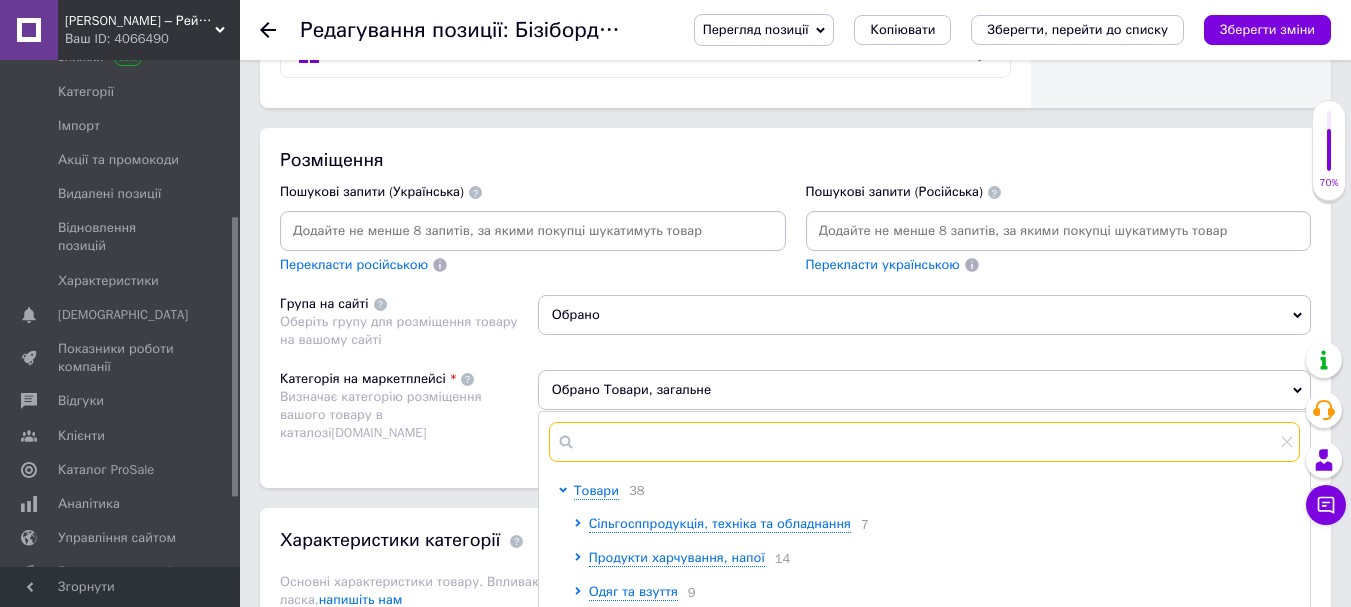 click at bounding box center [924, 442] 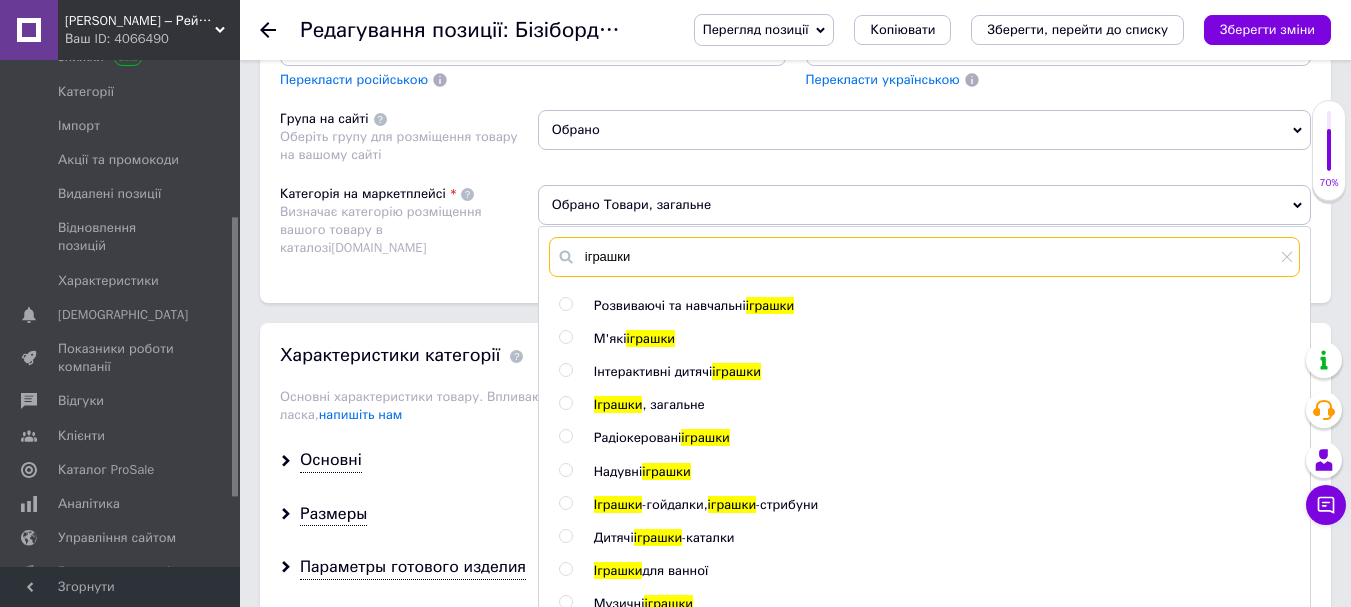 scroll, scrollTop: 1500, scrollLeft: 0, axis: vertical 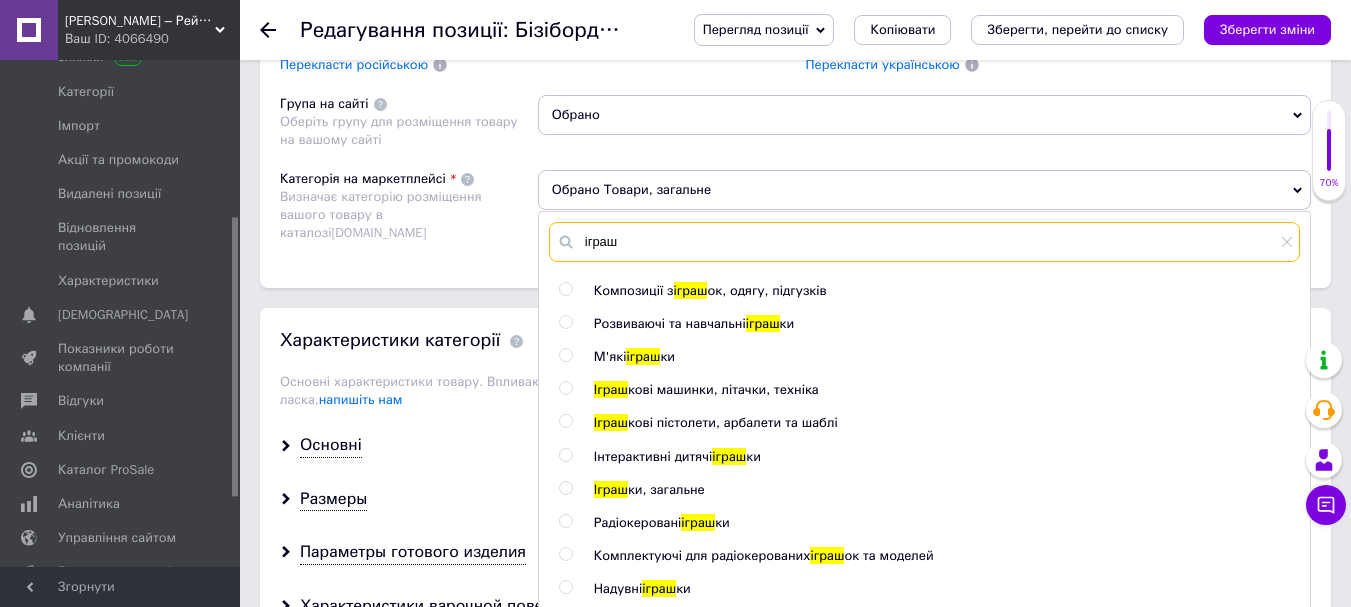 type on "іграш" 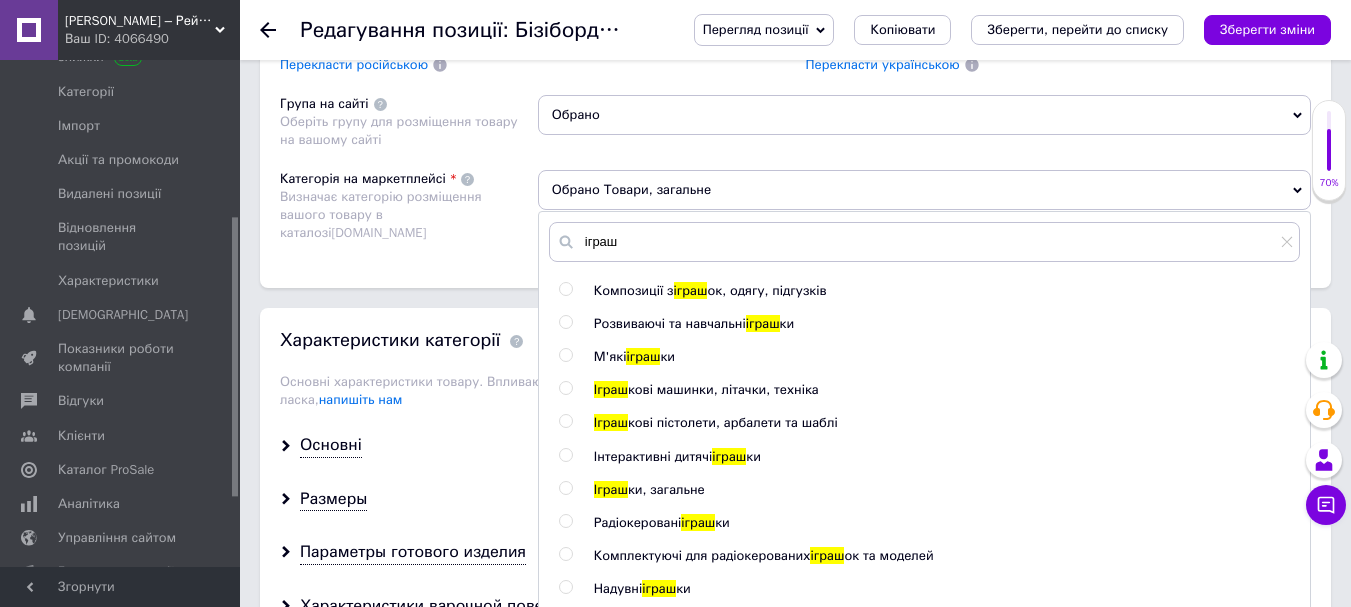 click at bounding box center [565, 455] 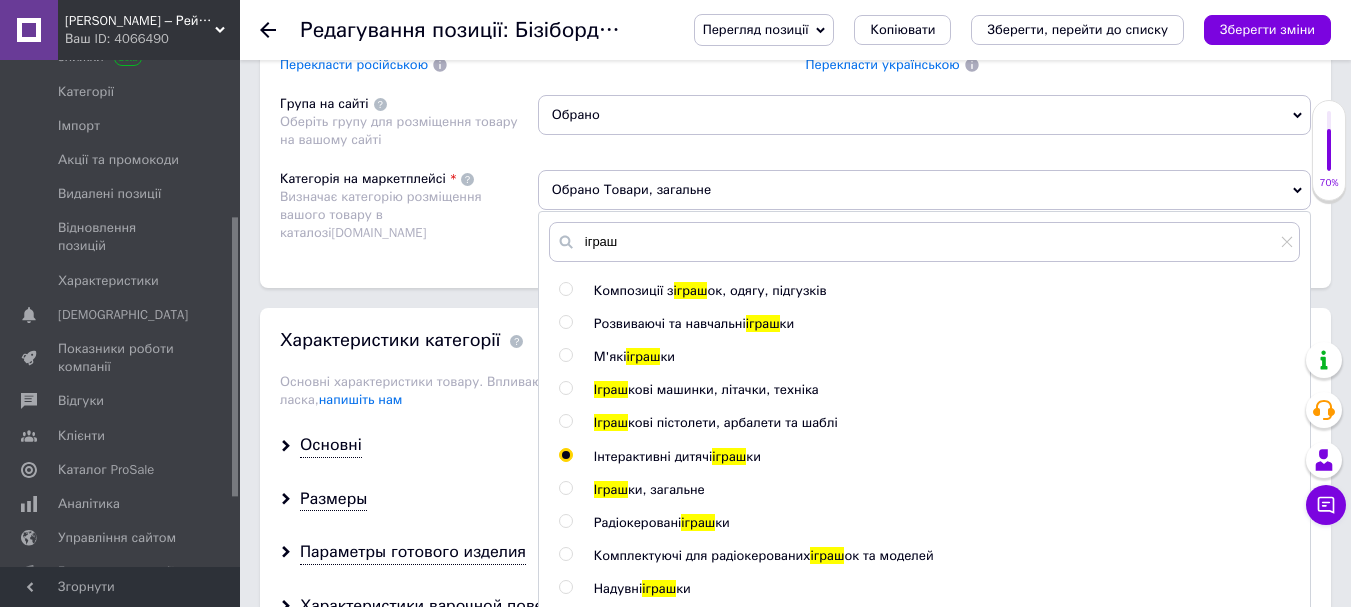 radio on "true" 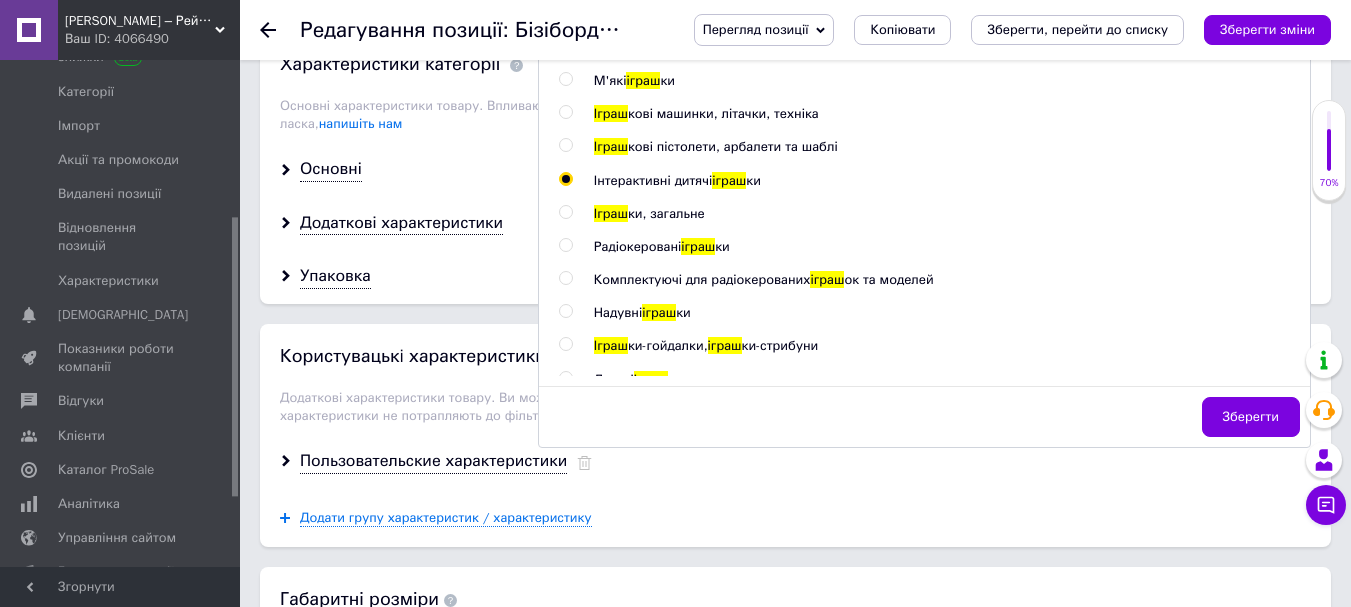 scroll, scrollTop: 1800, scrollLeft: 0, axis: vertical 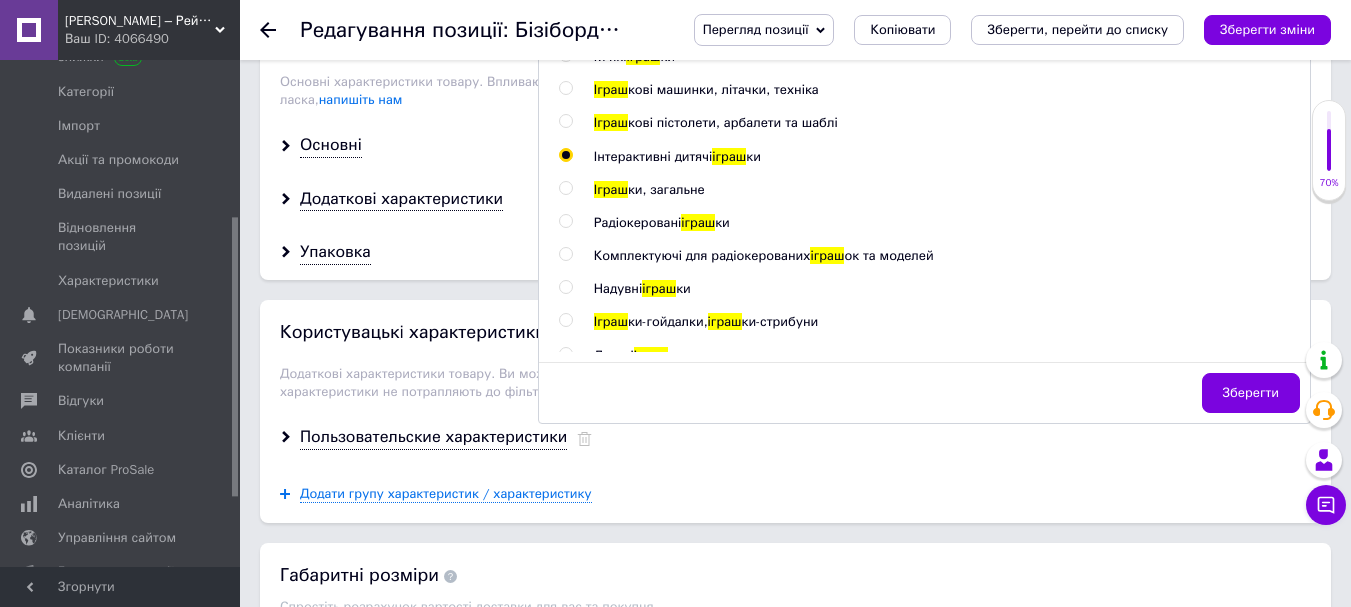 click on "Зберегти" at bounding box center [1251, 393] 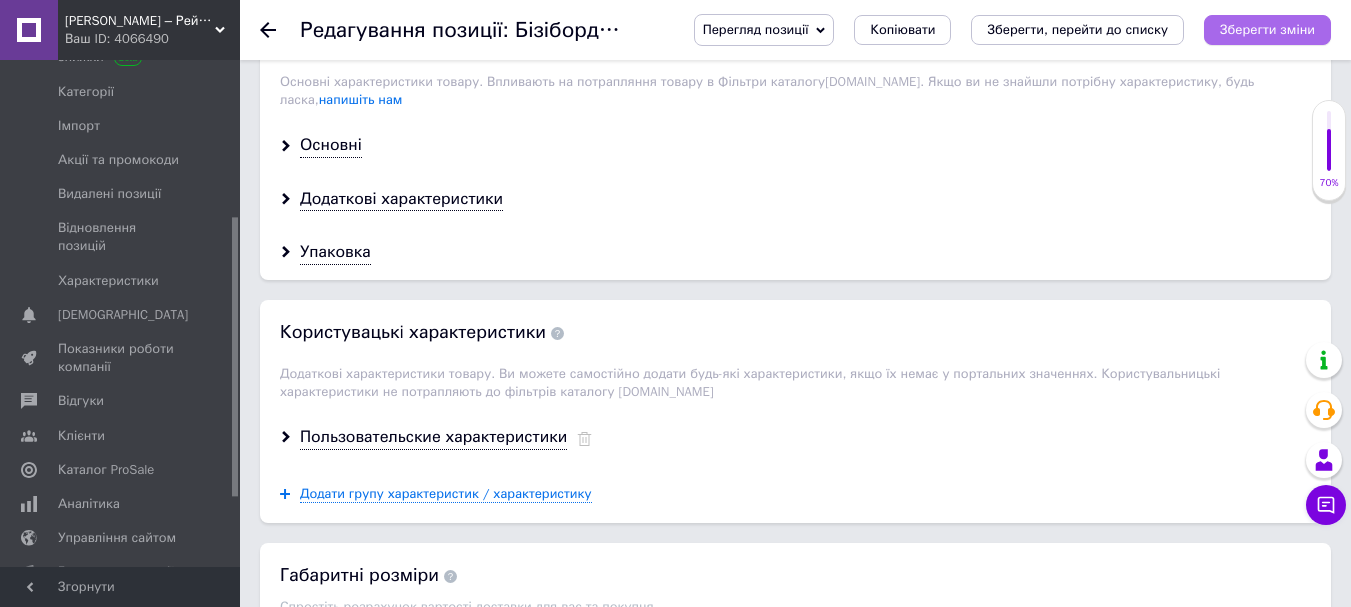 click on "Зберегти зміни" at bounding box center [1267, 29] 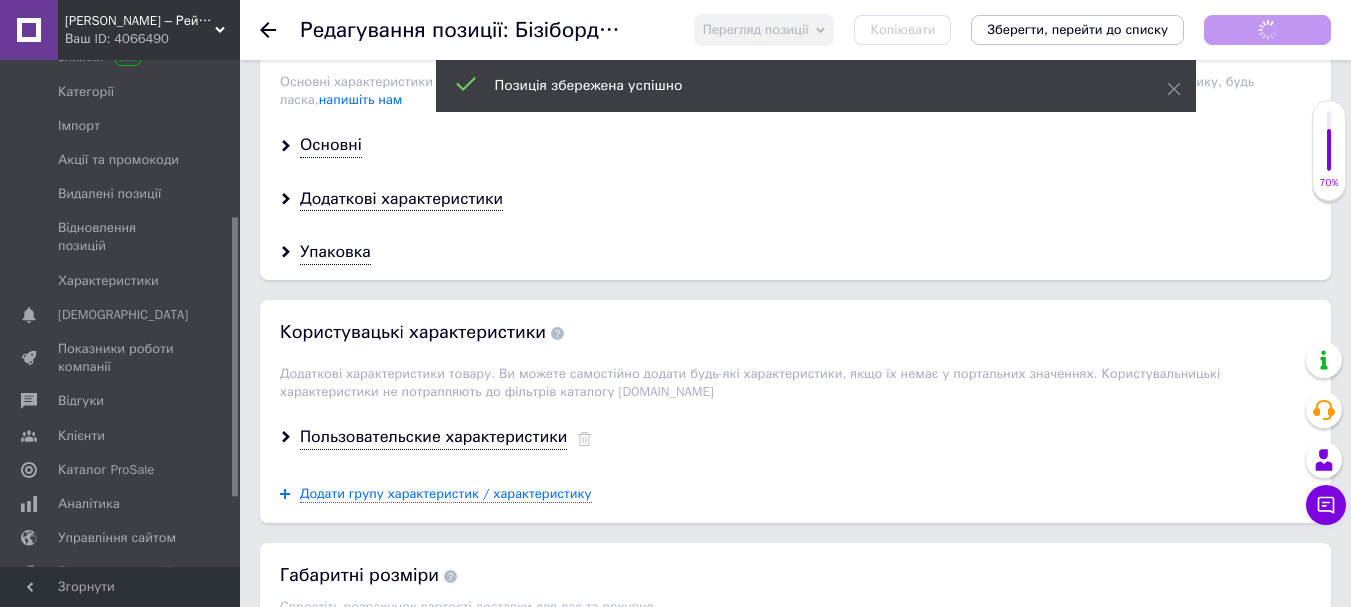 scroll, scrollTop: 200, scrollLeft: 0, axis: vertical 